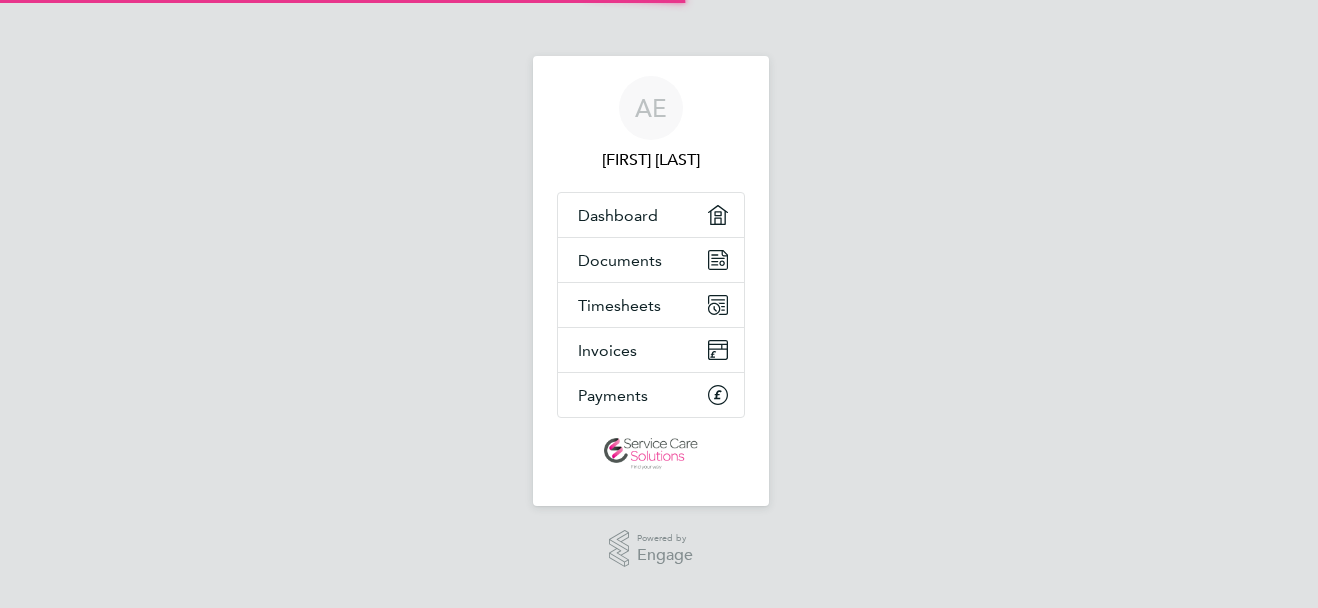scroll, scrollTop: 0, scrollLeft: 0, axis: both 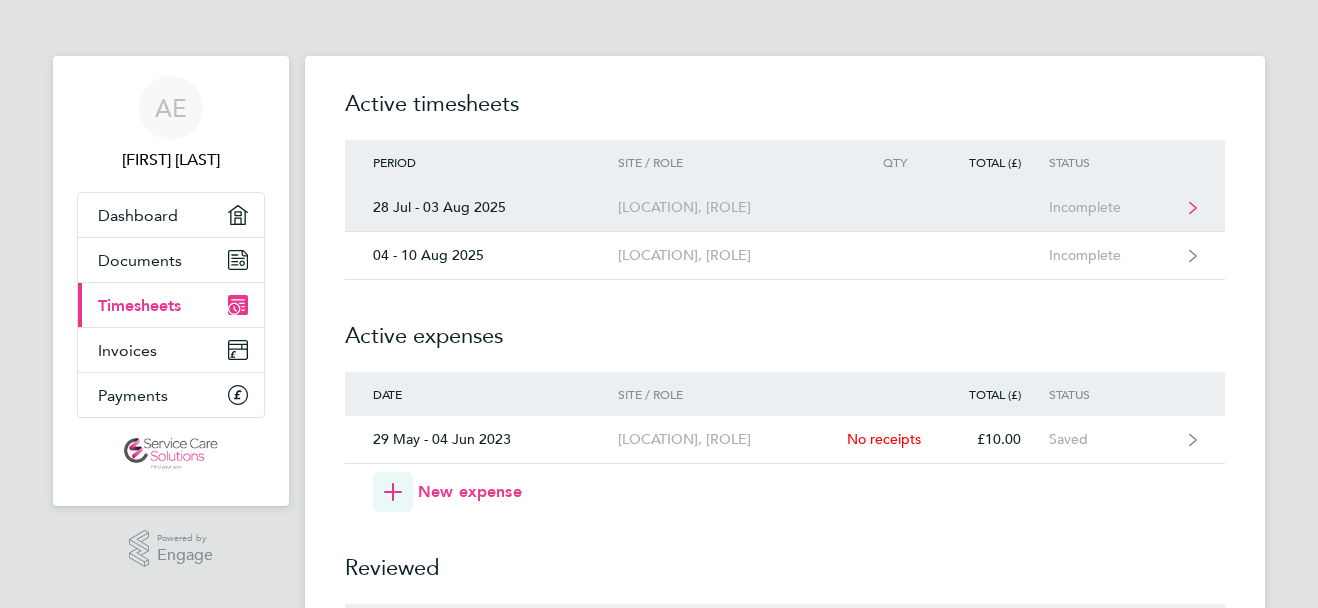 click on "[LOCATION], [ROLE]" 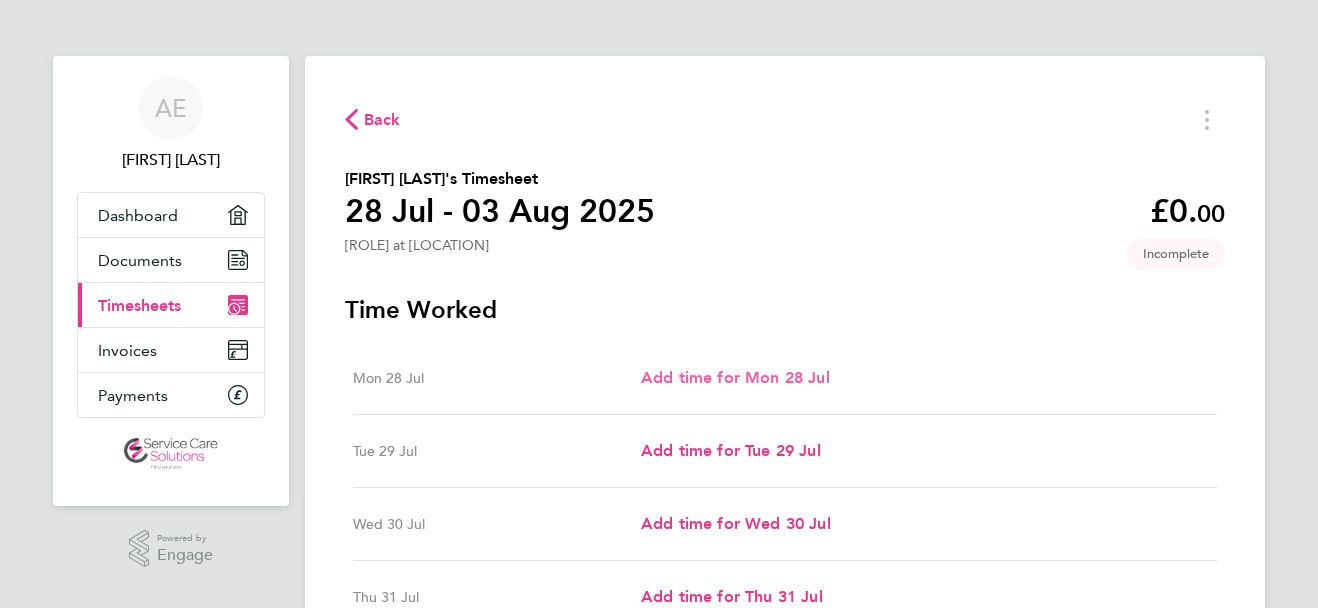 click on "Add time for Mon 28 Jul" at bounding box center (735, 377) 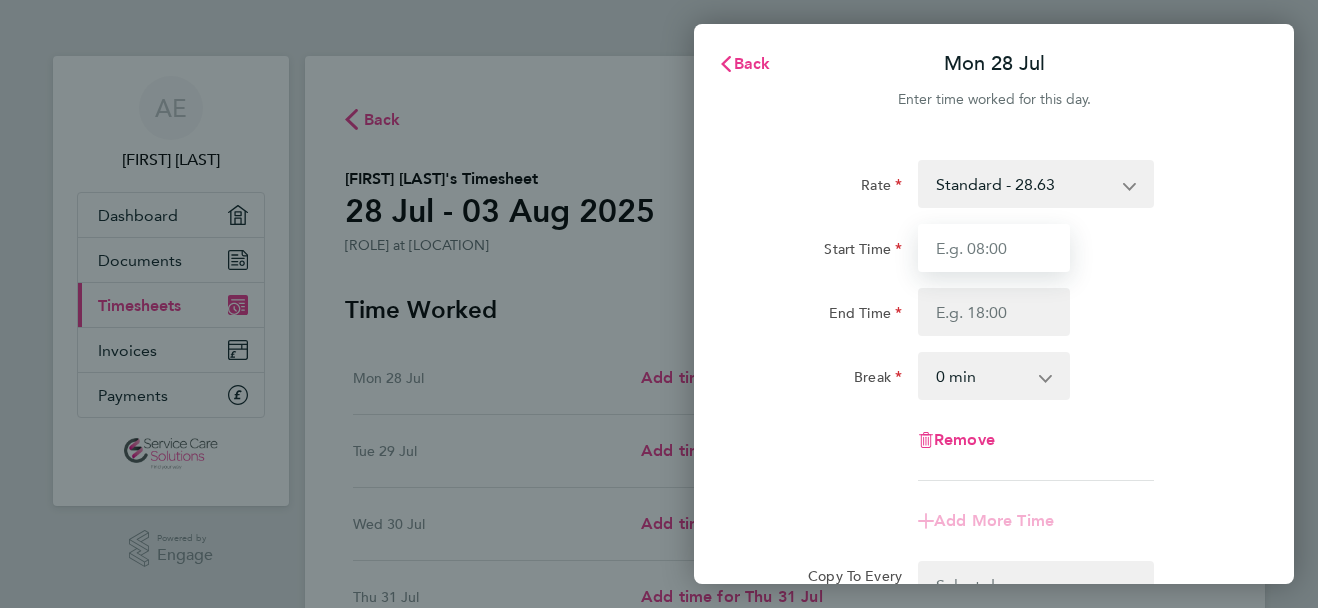 click on "Start Time" at bounding box center (994, 248) 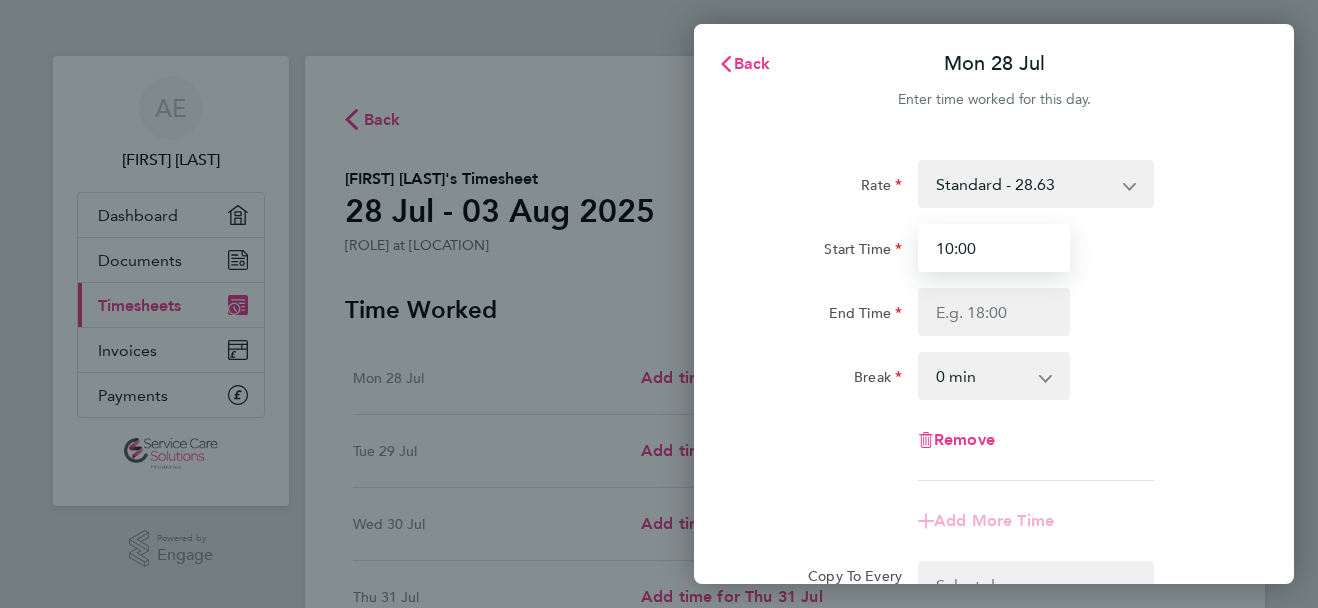 type on "10:00" 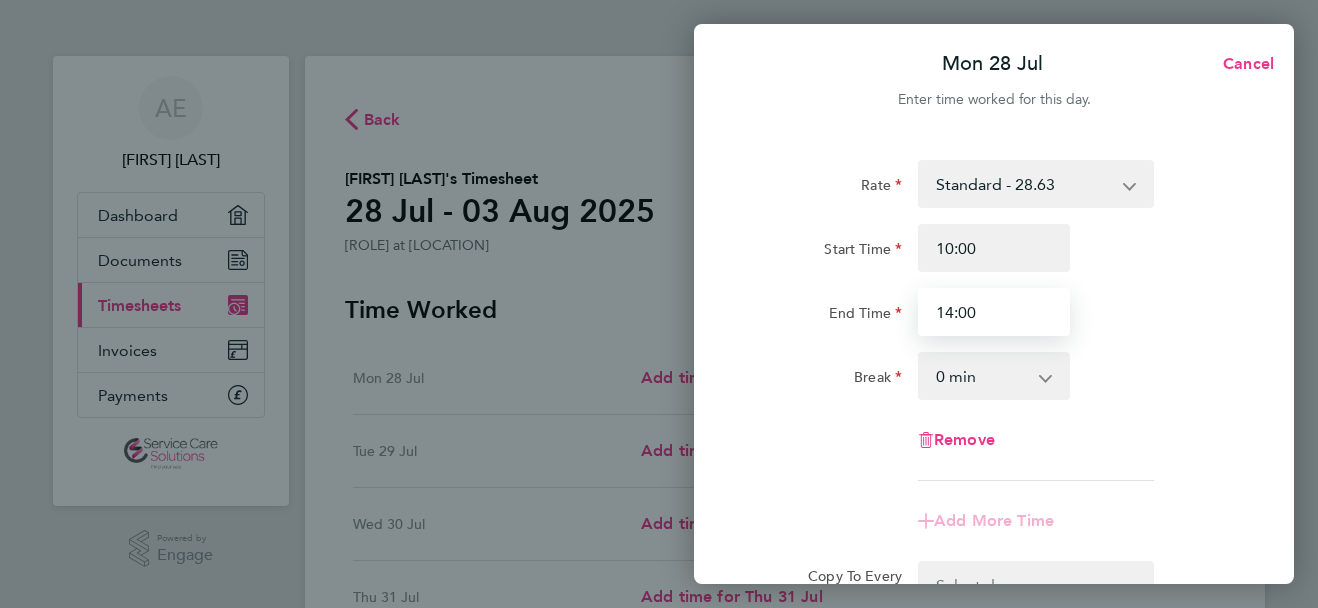 type on "14:00" 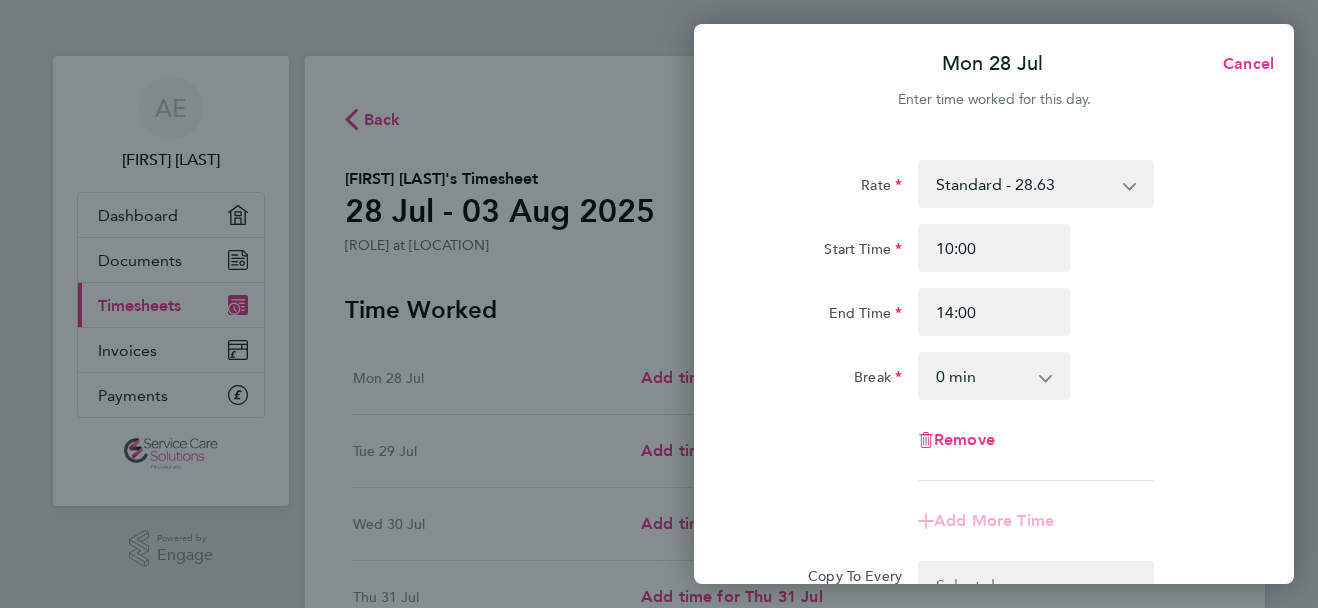 click on "0 min   15 min   30 min   45 min   60 min   75 min   90 min" at bounding box center (982, 376) 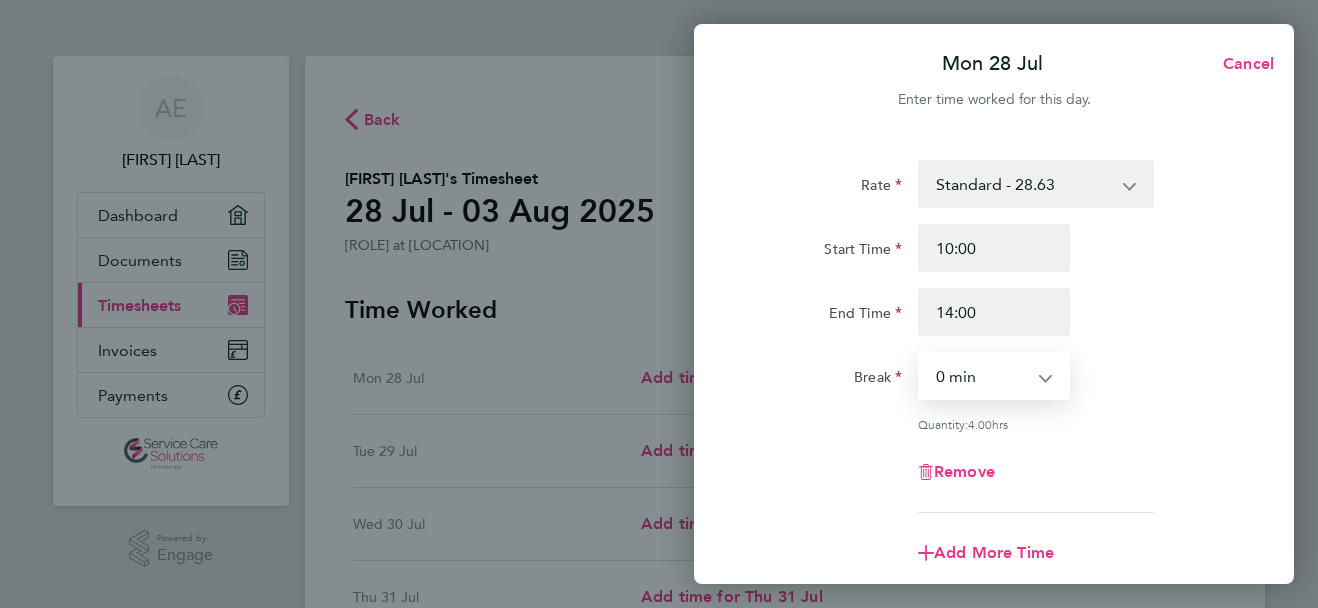 click on "Rate  Standard - 28.63
Start Time 10:00 End Time 14:00 Break  0 min   15 min   30 min   45 min   60 min   75 min   90 min
Quantity:  4.00  hrs
Remove" 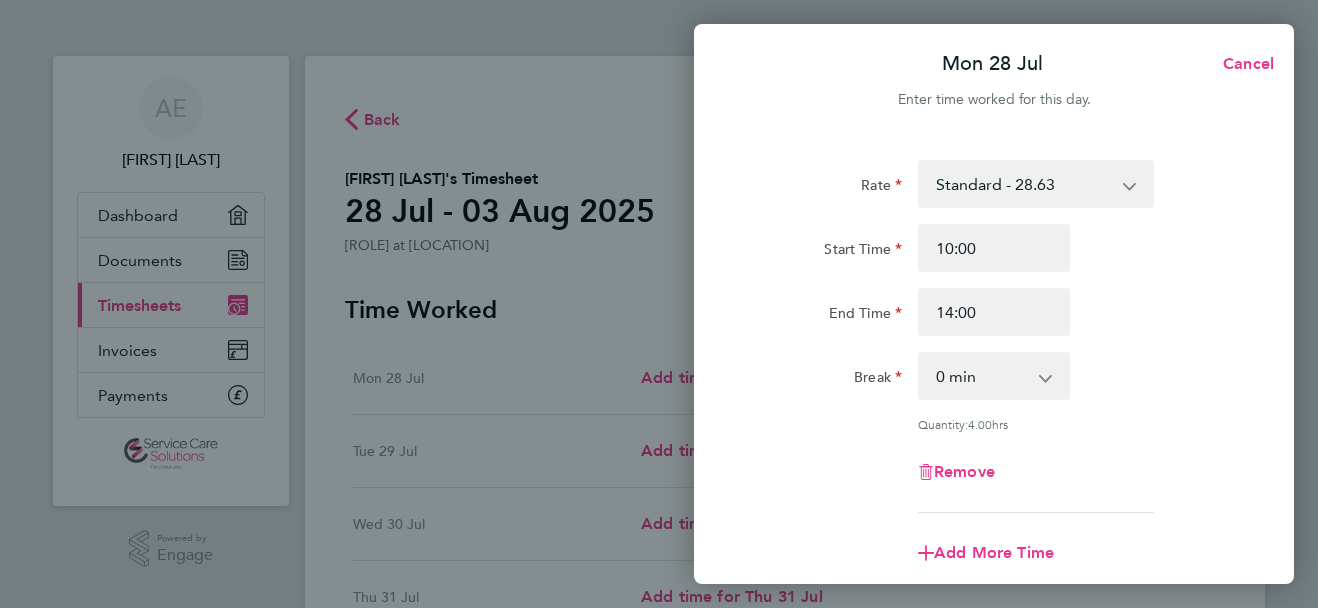 click on "Rate  Standard - 28.63
Start Time 10:00 End Time 14:00 Break  0 min   15 min   30 min   45 min   60 min   75 min   90 min
Quantity:  4.00  hrs
Remove
Add More Time  Copy To Every Following  Select days   Day   Weekday (Mon-Fri)   Weekend (Sat-Sun)   Tuesday   Wednesday   Thursday   Friday   Saturday   Sunday
Previous Day   Next Day" 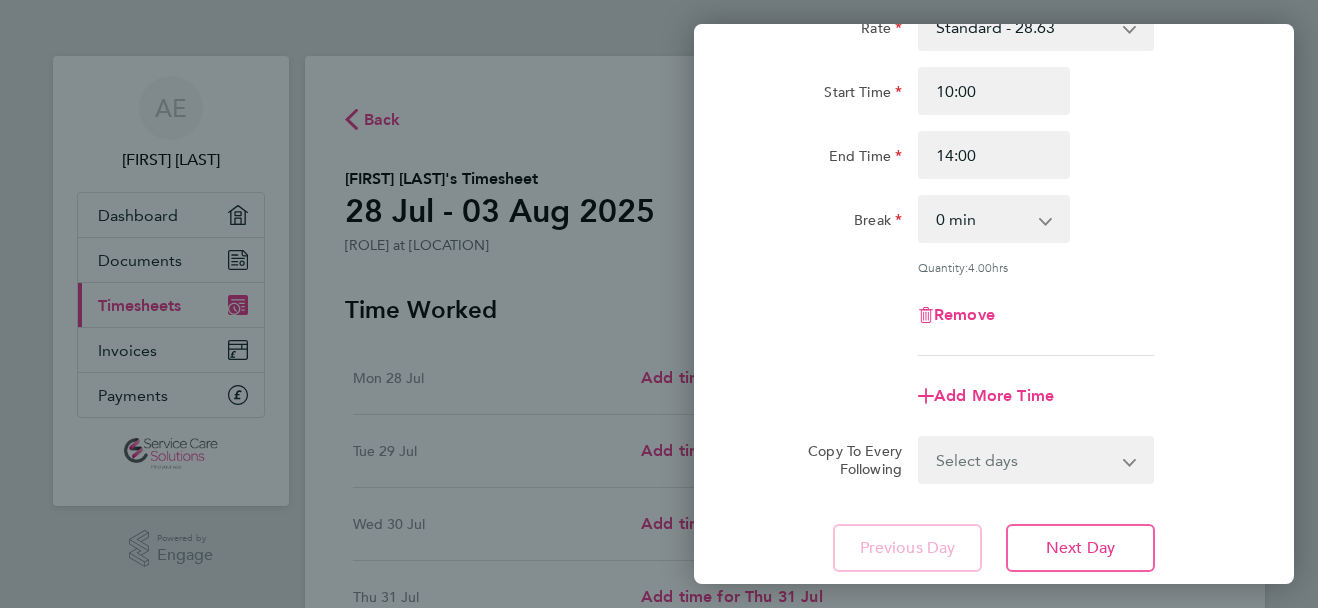 scroll, scrollTop: 160, scrollLeft: 0, axis: vertical 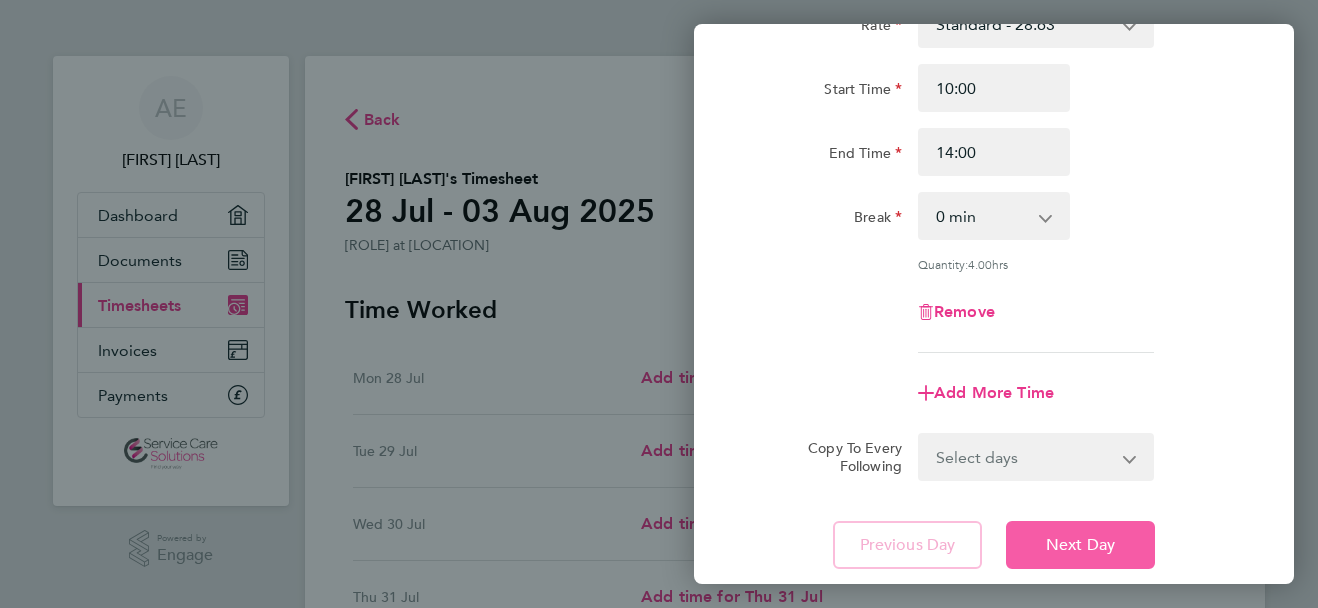 click on "Next Day" 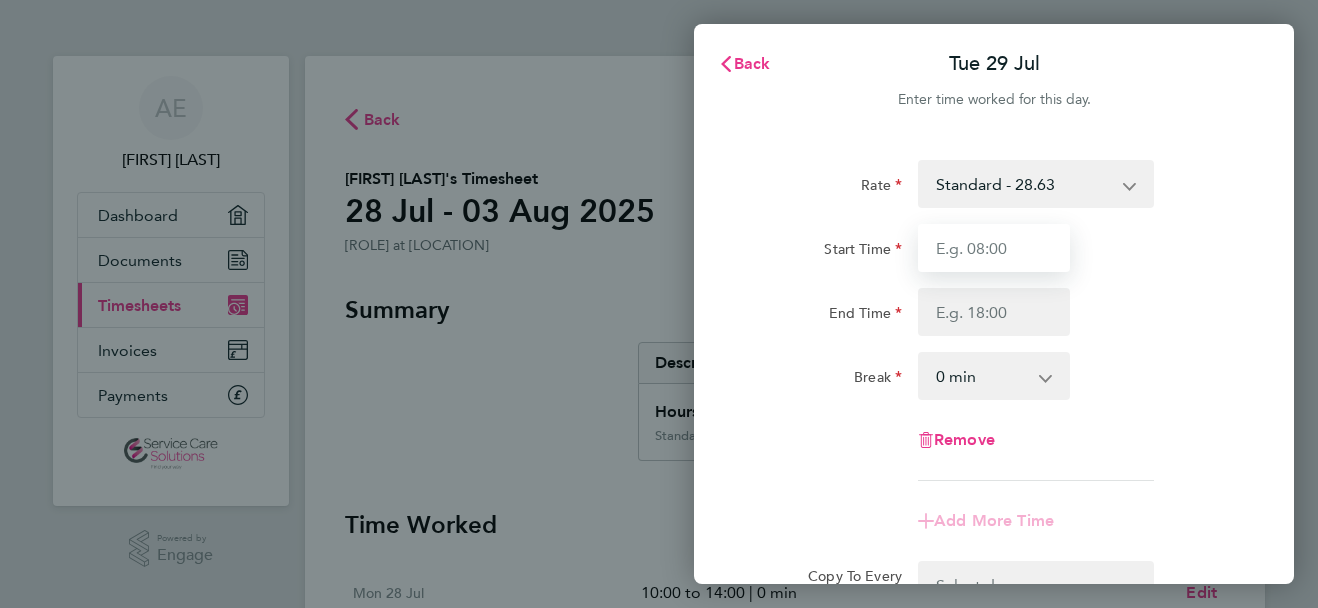 click on "Start Time" at bounding box center [994, 248] 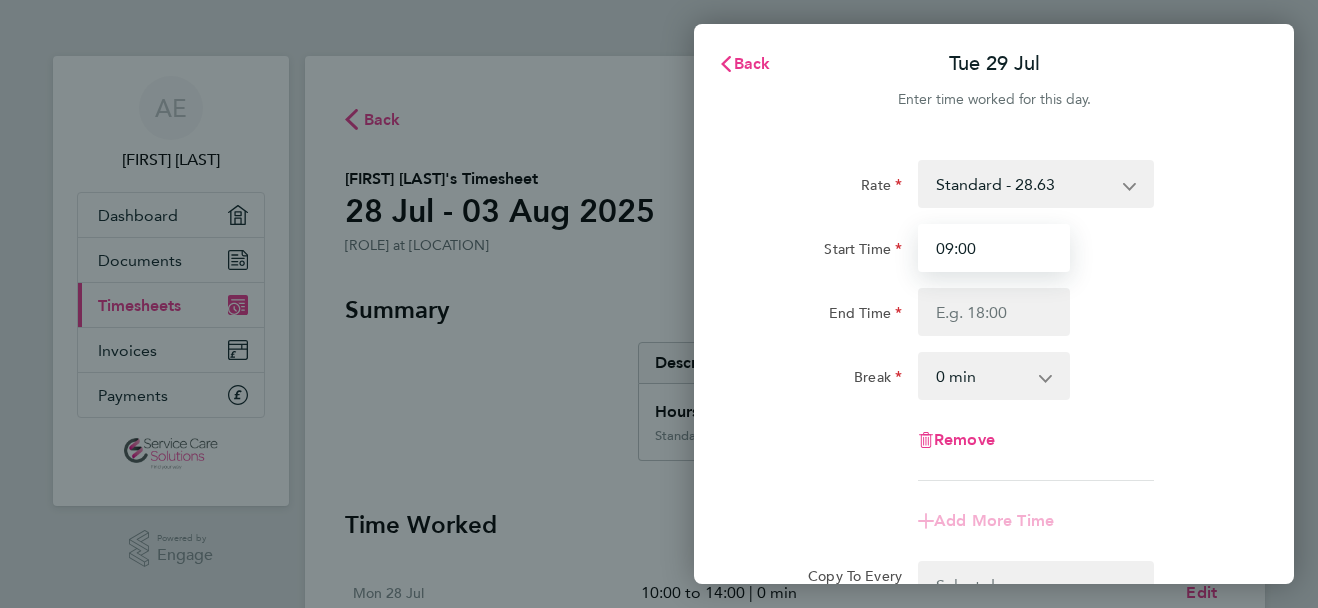 type on "09:00" 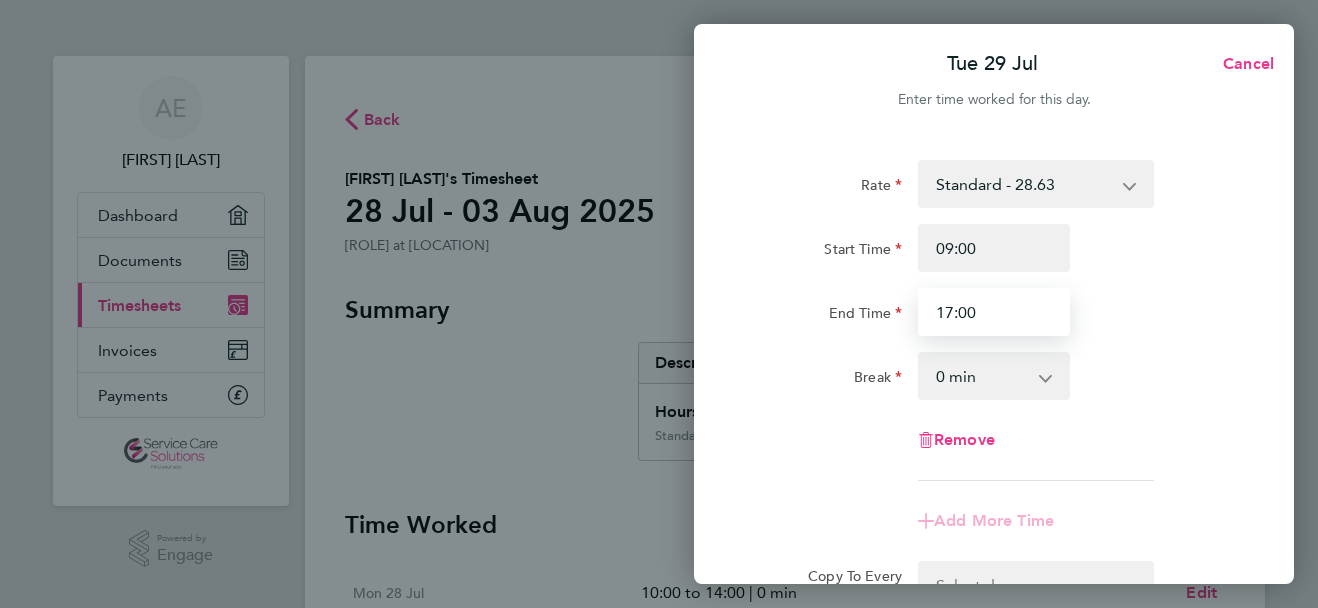 type on "17:00" 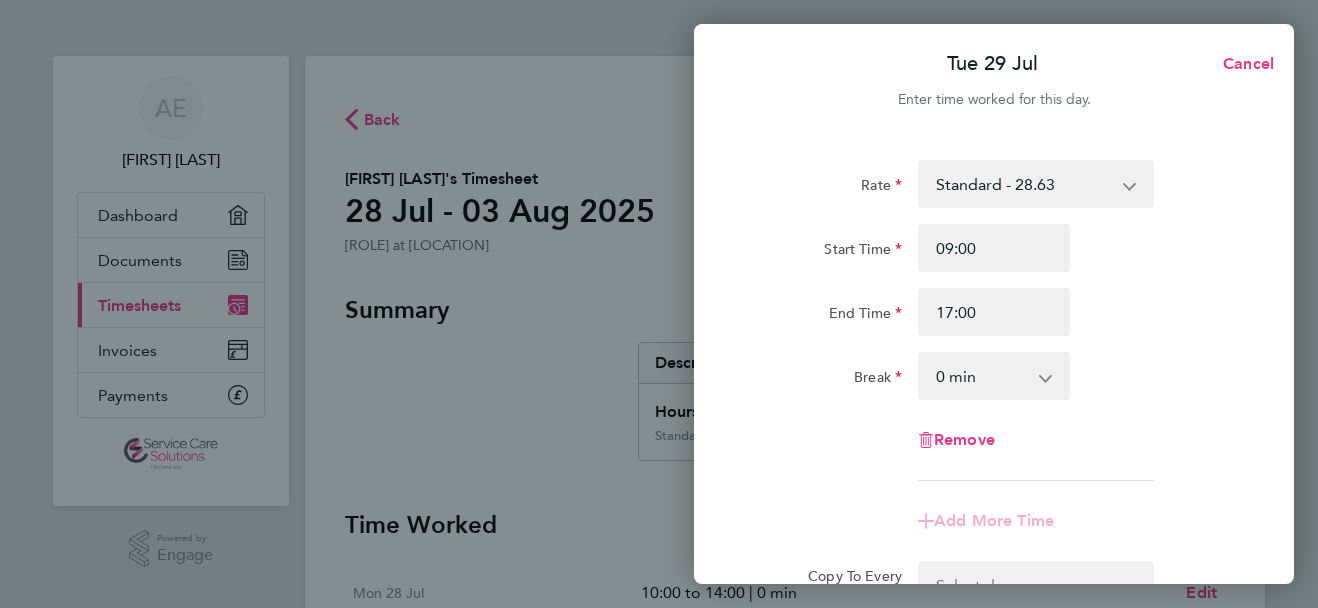 click on "0 min   15 min   30 min   45 min   60 min   75 min   90 min" at bounding box center [982, 376] 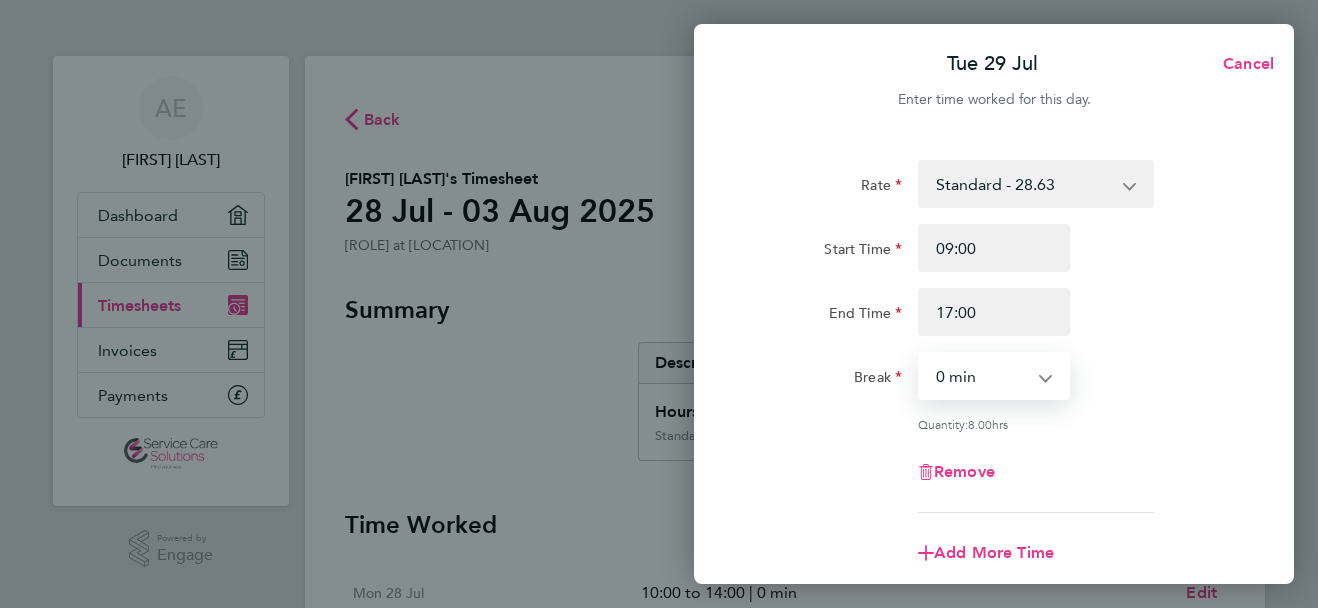 select on "30" 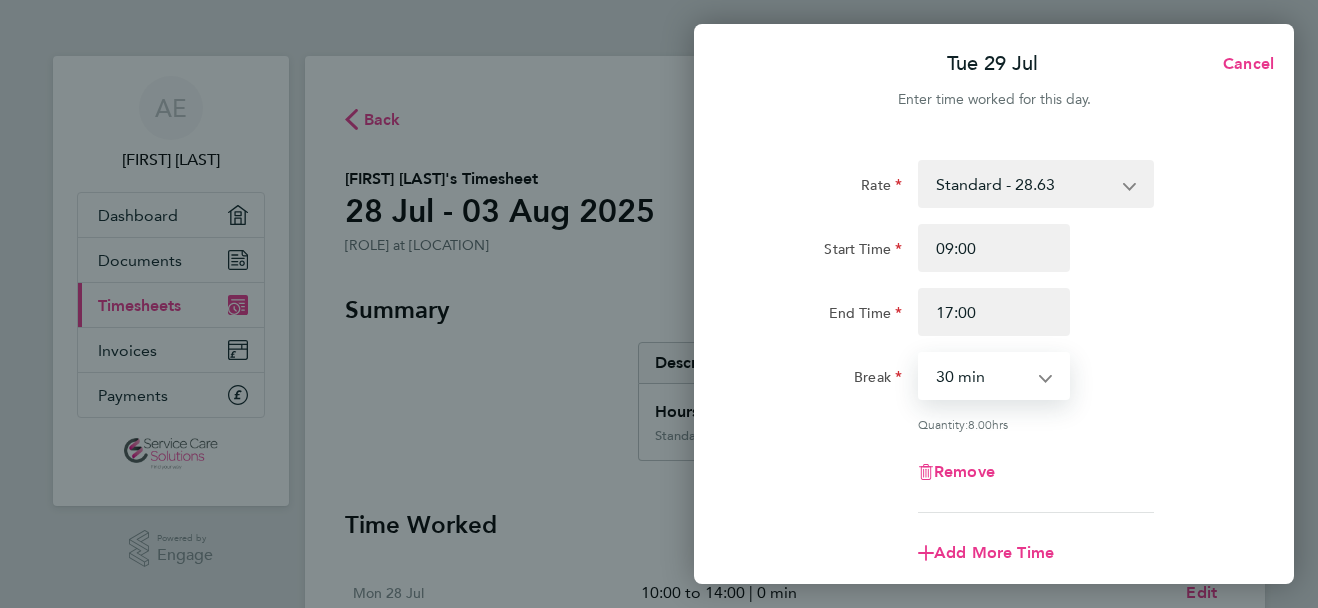 click on "0 min   15 min   30 min   45 min   60 min   75 min   90 min" at bounding box center [982, 376] 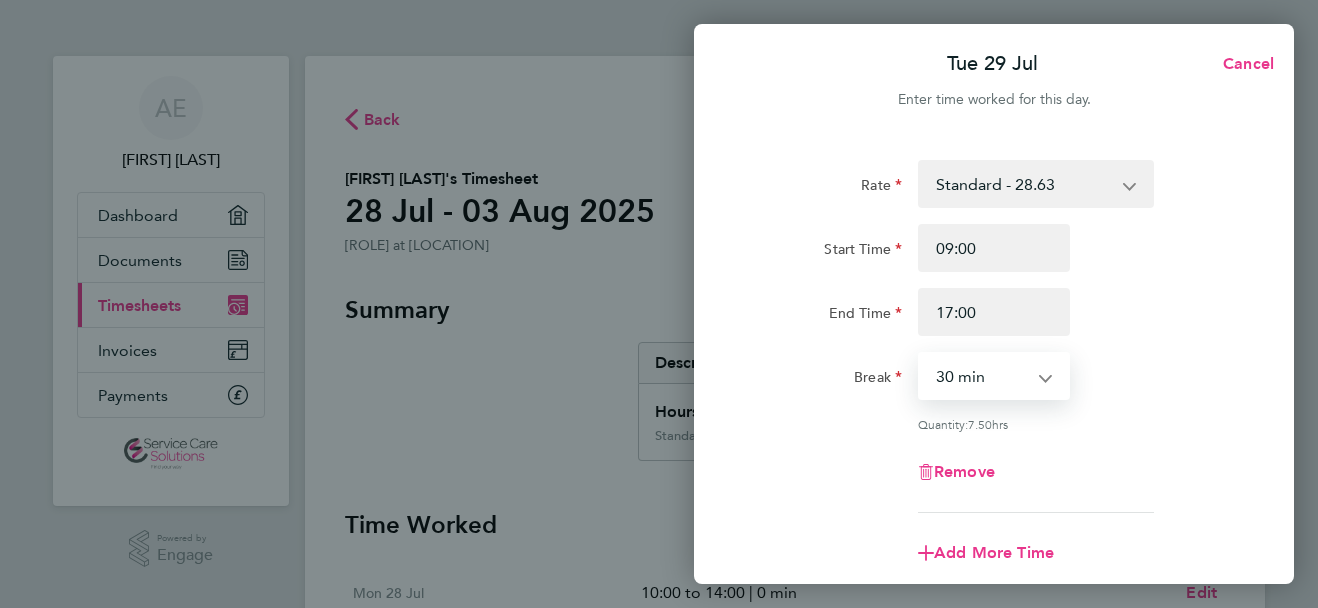 click on "Break  0 min   15 min   30 min   45 min   60 min   75 min   90 min" 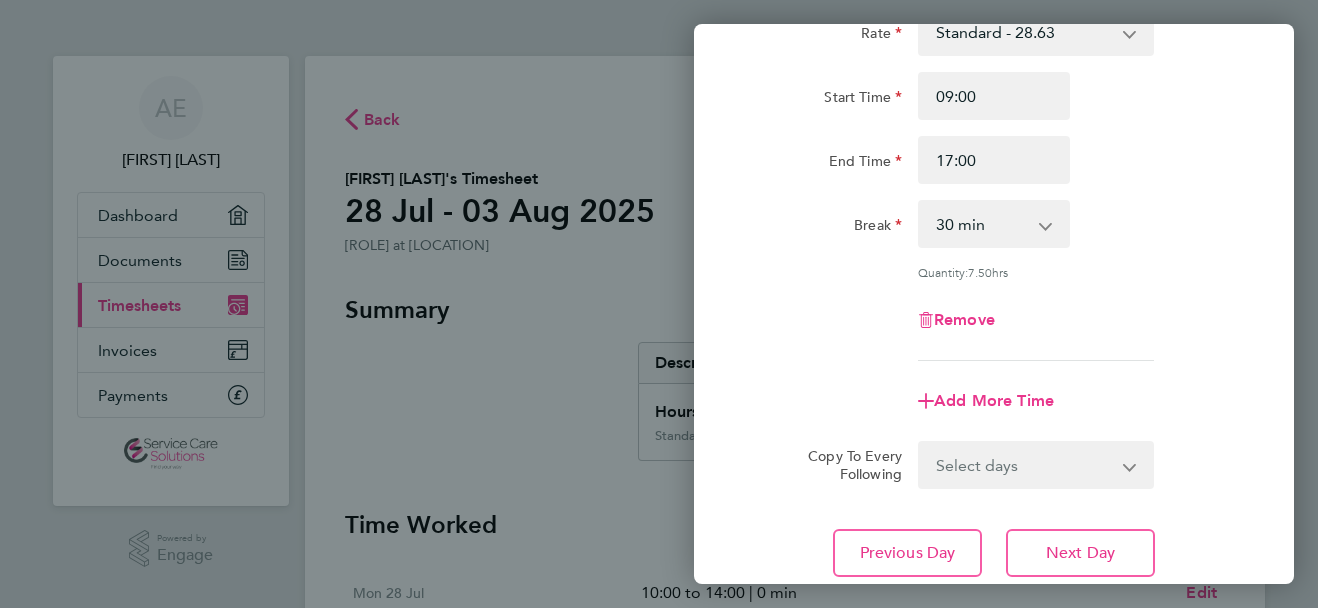 scroll, scrollTop: 160, scrollLeft: 0, axis: vertical 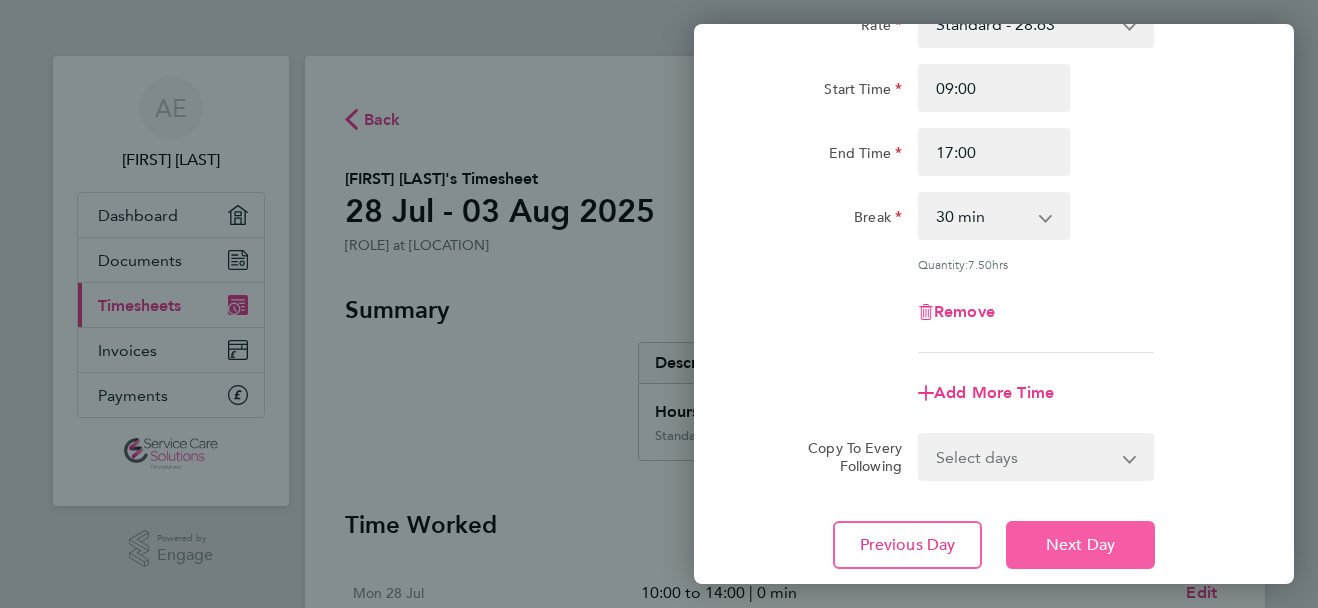 click on "Next Day" 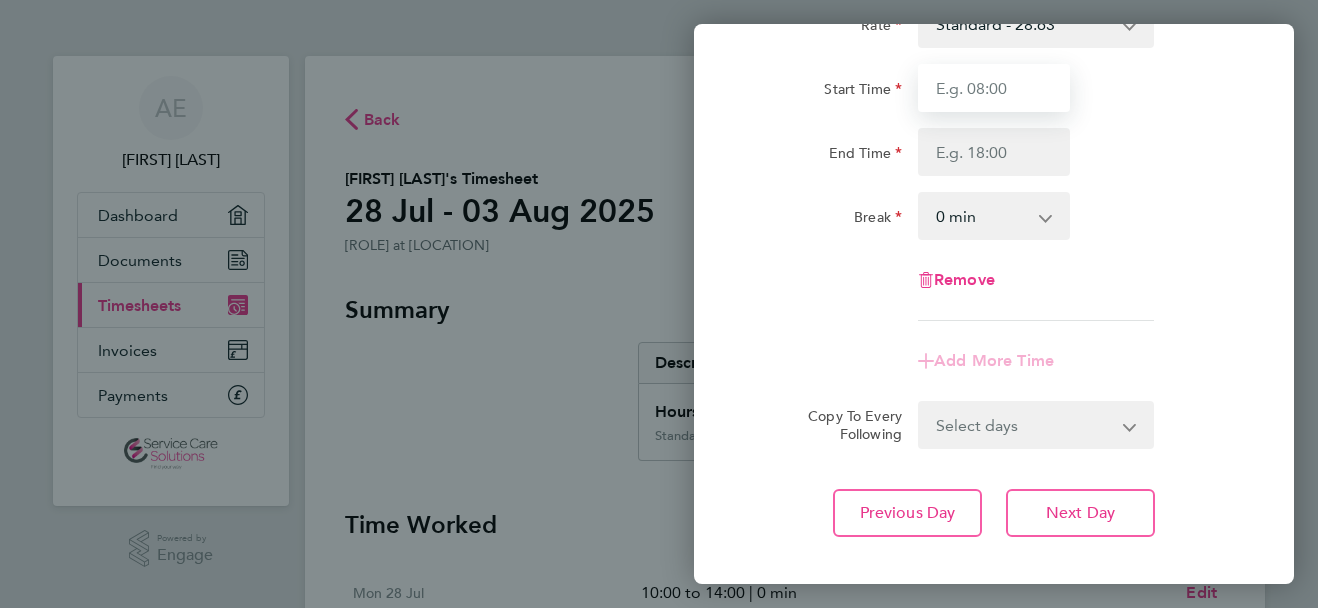 click on "Start Time" at bounding box center (994, 88) 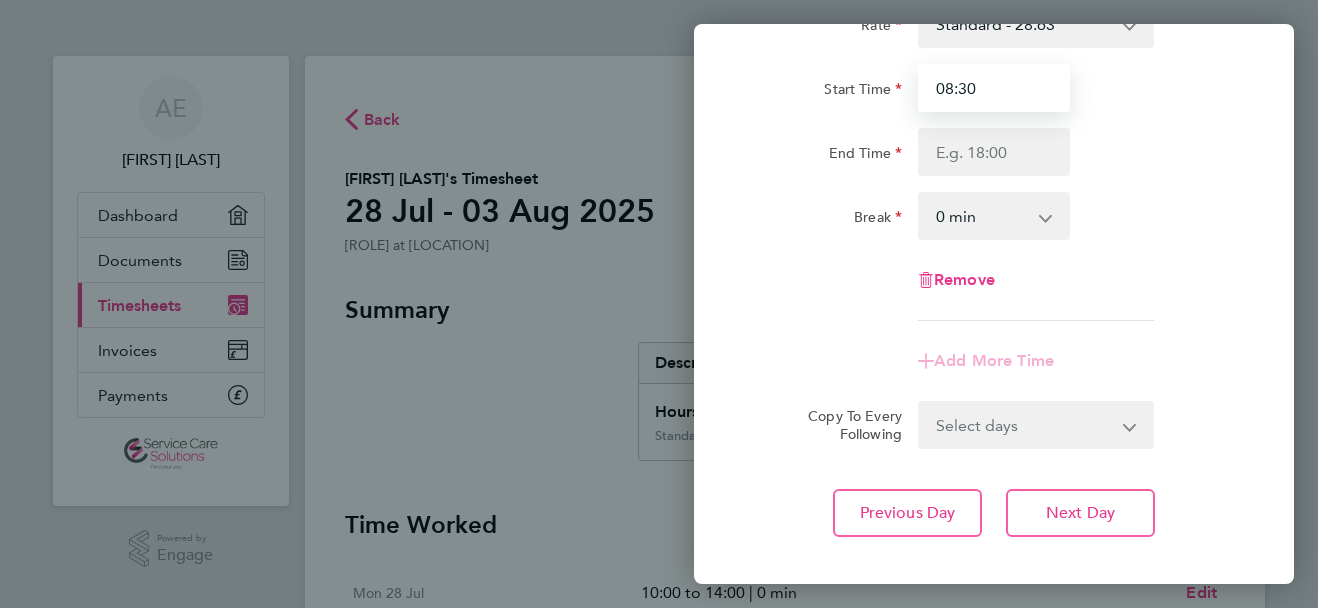 type on "08:30" 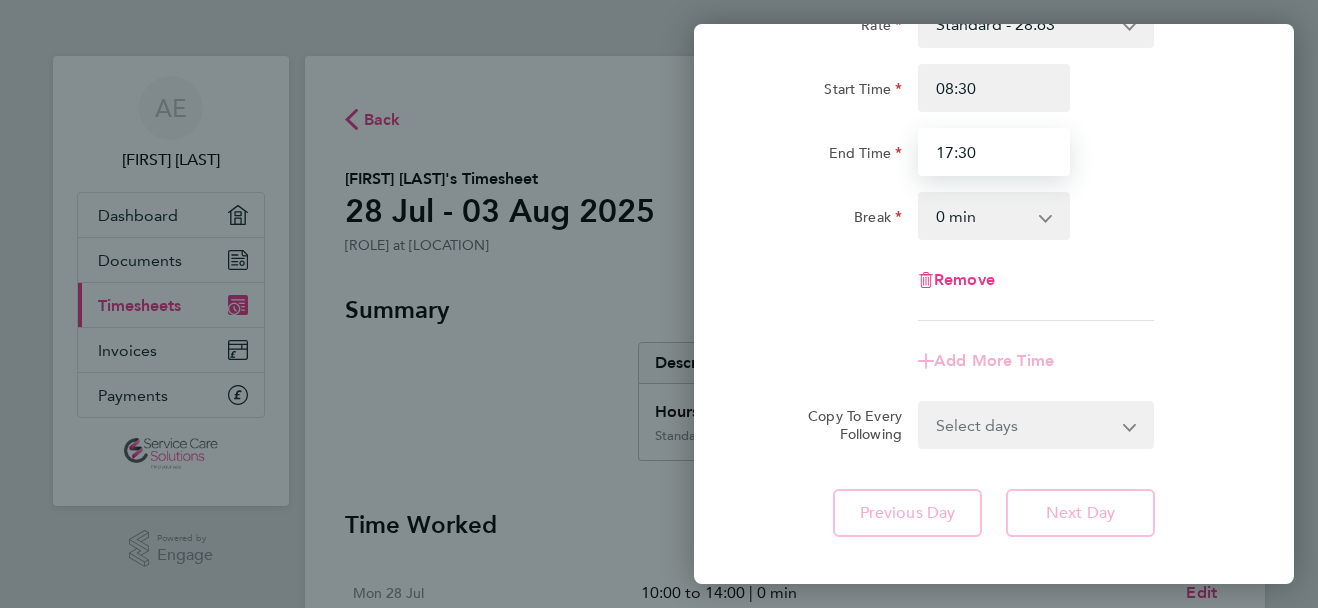 type on "17:30" 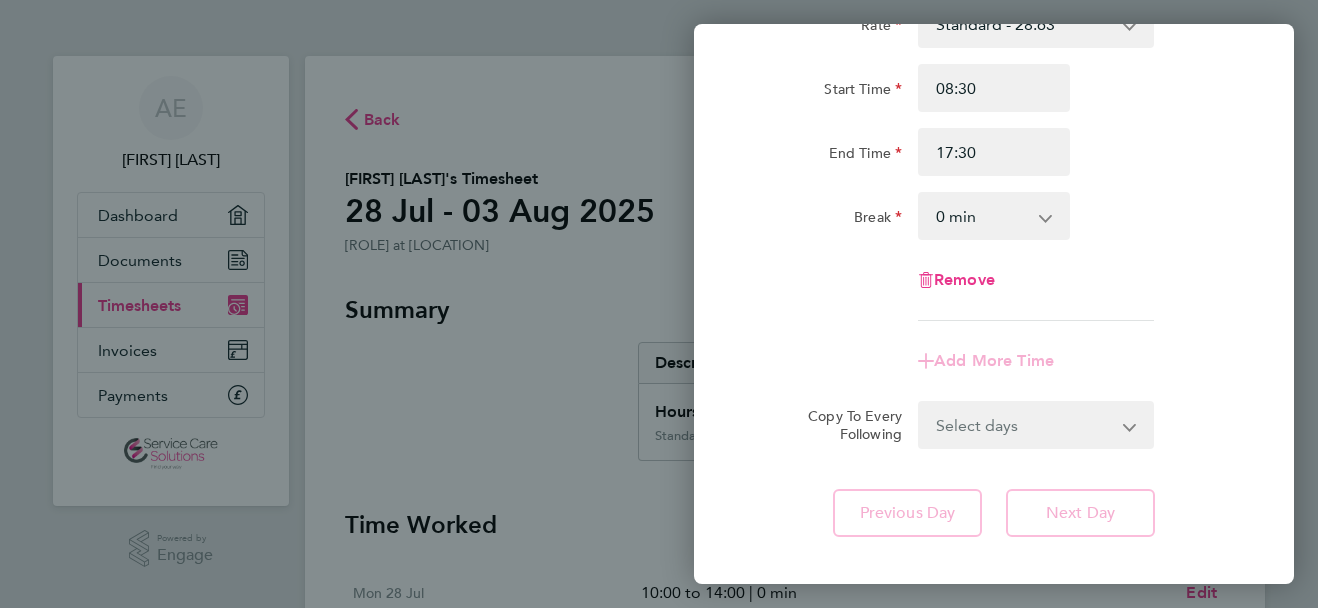 click on "0 min   15 min   30 min   45 min   60 min   75 min   90 min" 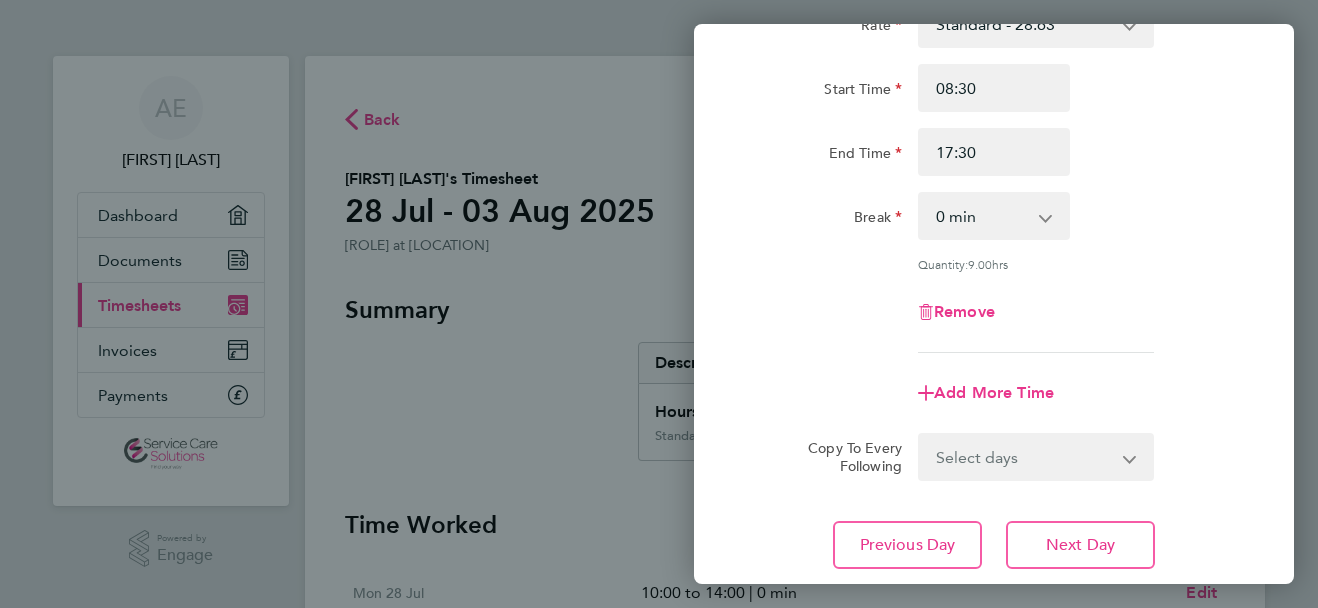 click on "0 min   15 min   30 min   45 min   60 min   75 min   90 min" at bounding box center (982, 216) 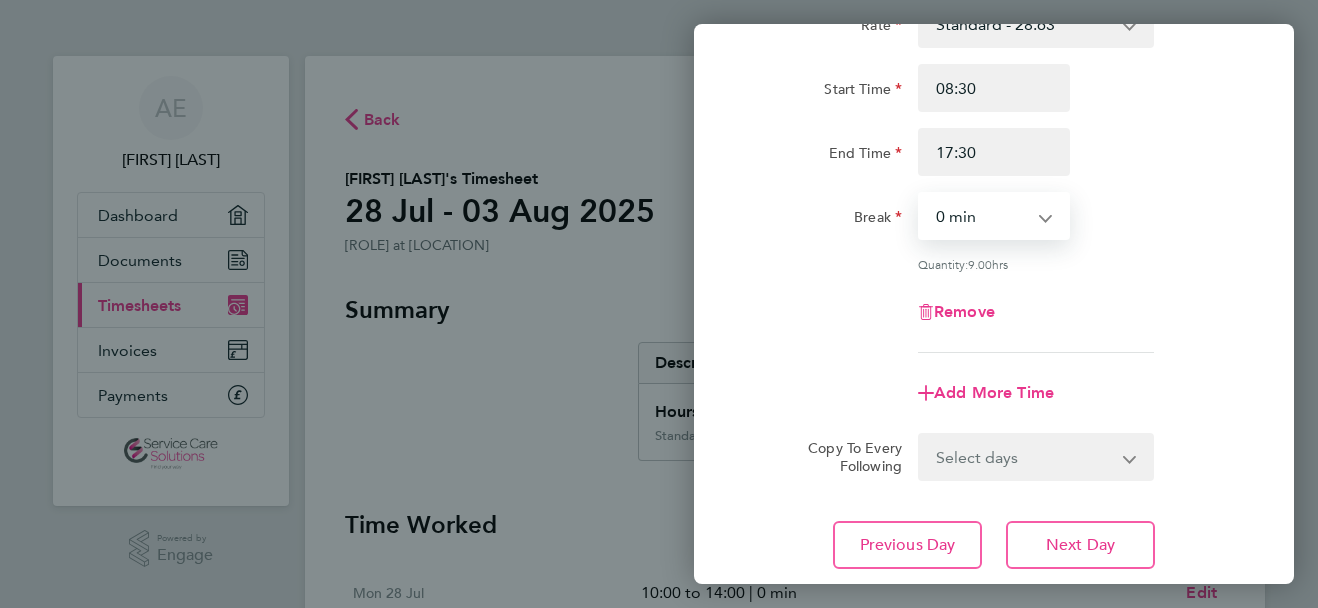 select on "30" 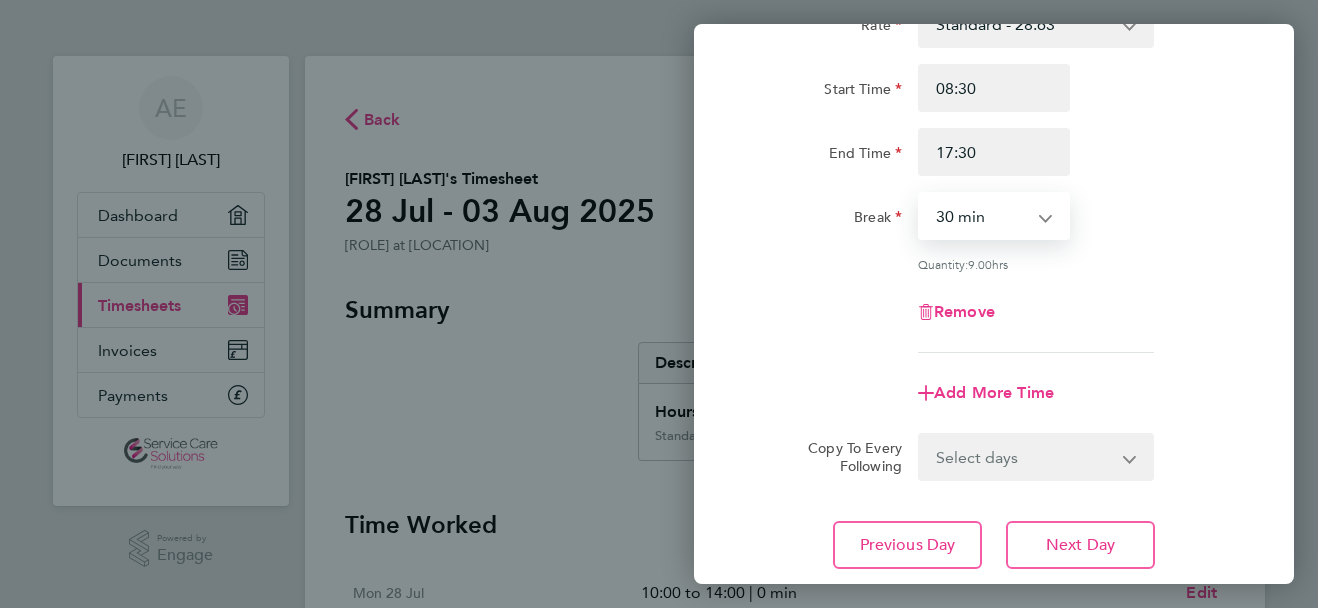 click on "0 min   15 min   30 min   45 min   60 min   75 min   90 min" at bounding box center (982, 216) 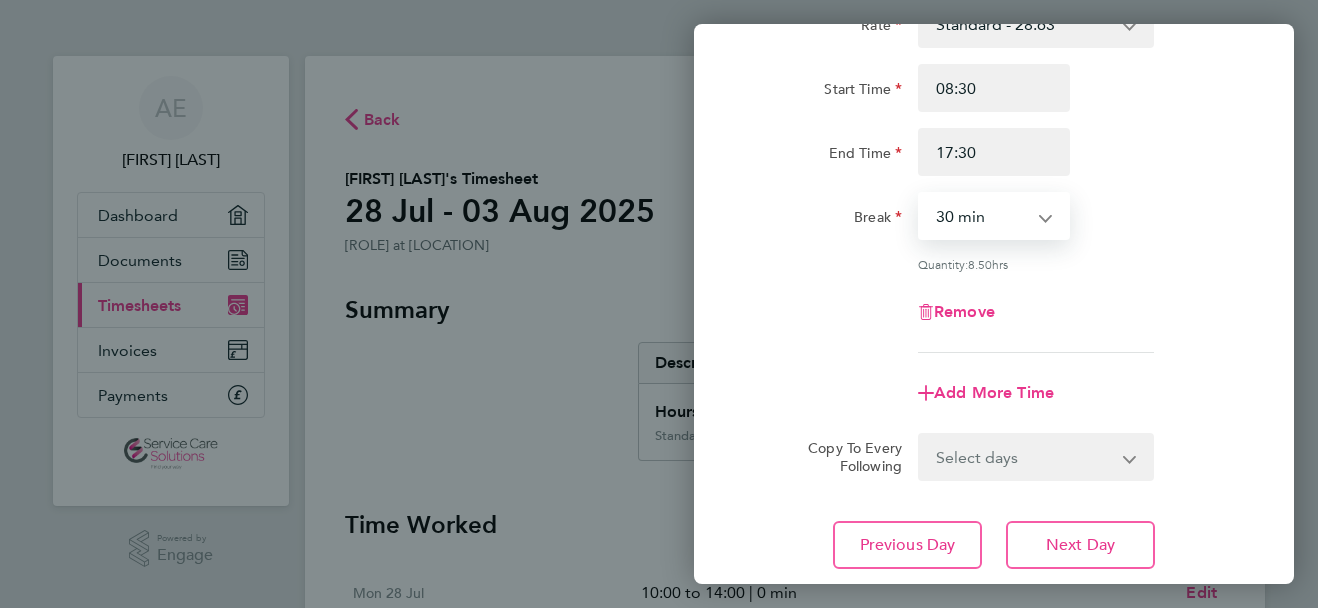 click on "Remove" 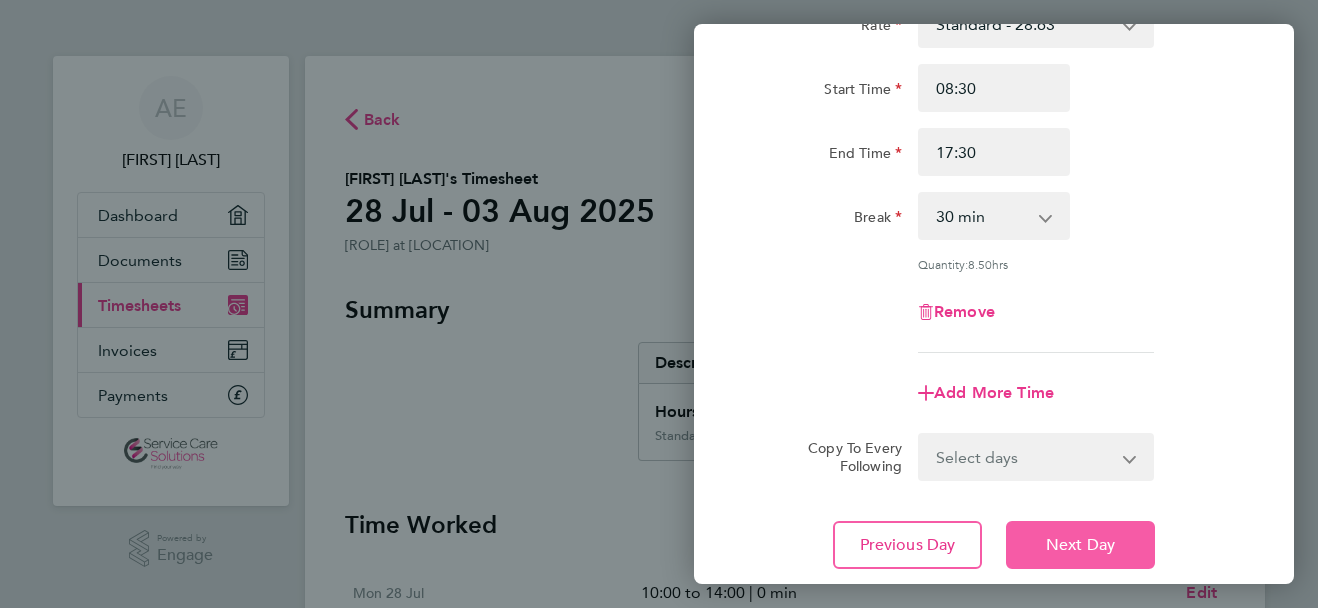 click on "Next Day" 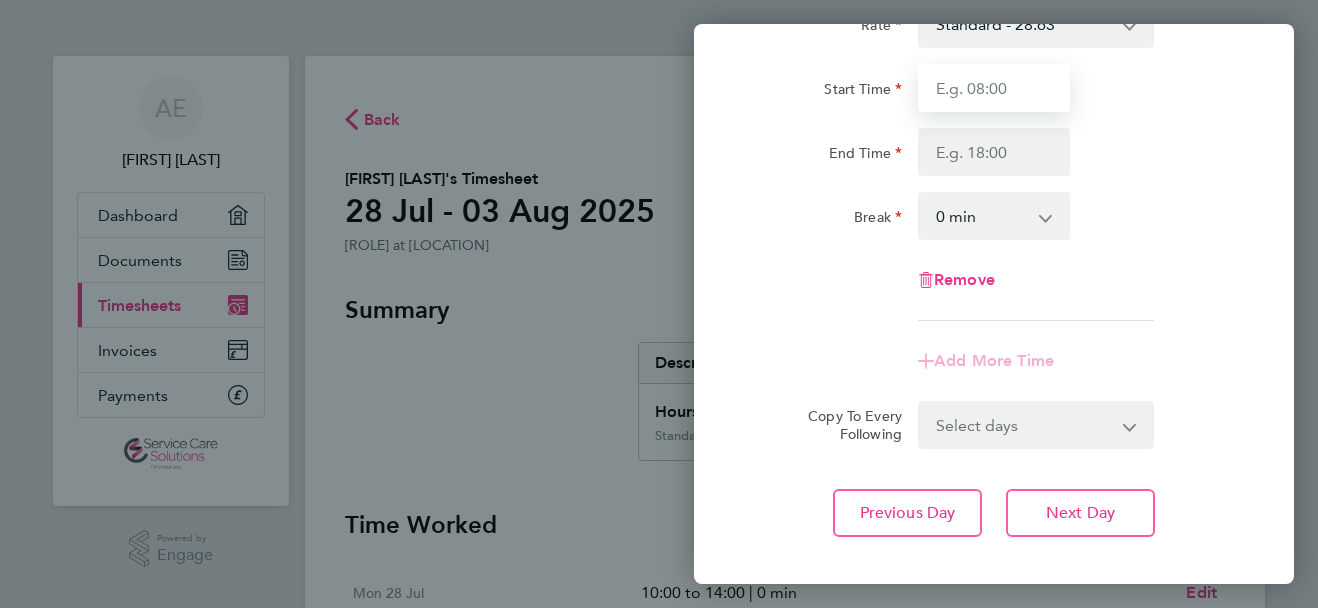 click on "Start Time" at bounding box center [994, 88] 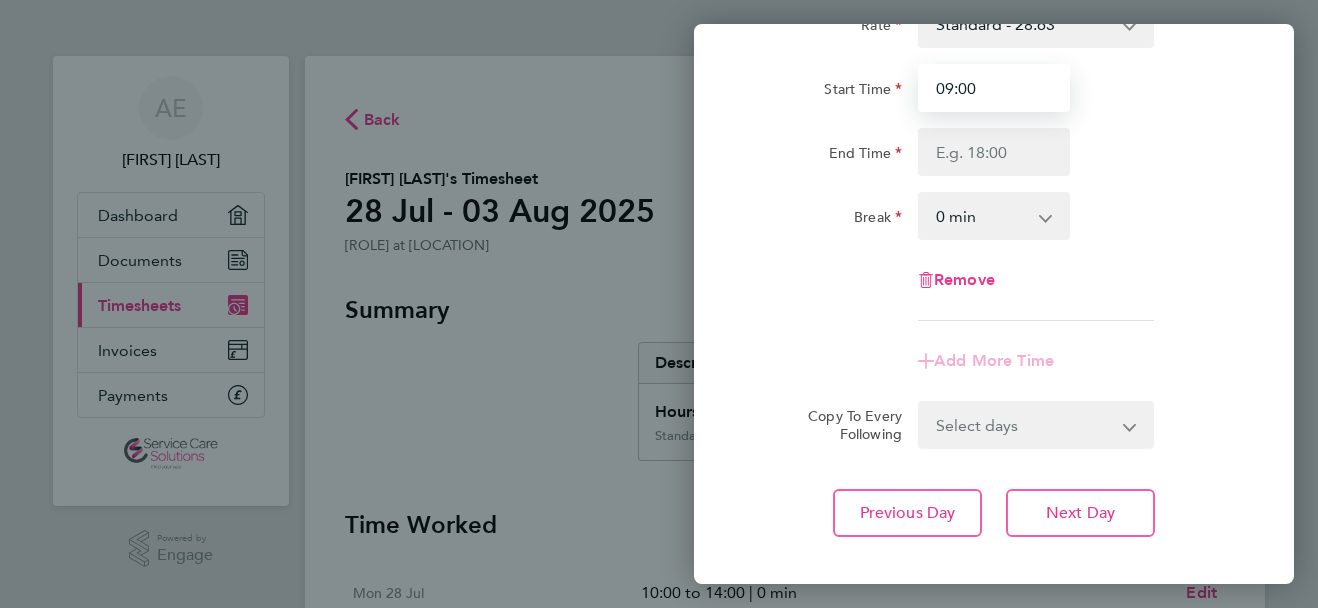 type on "09:00" 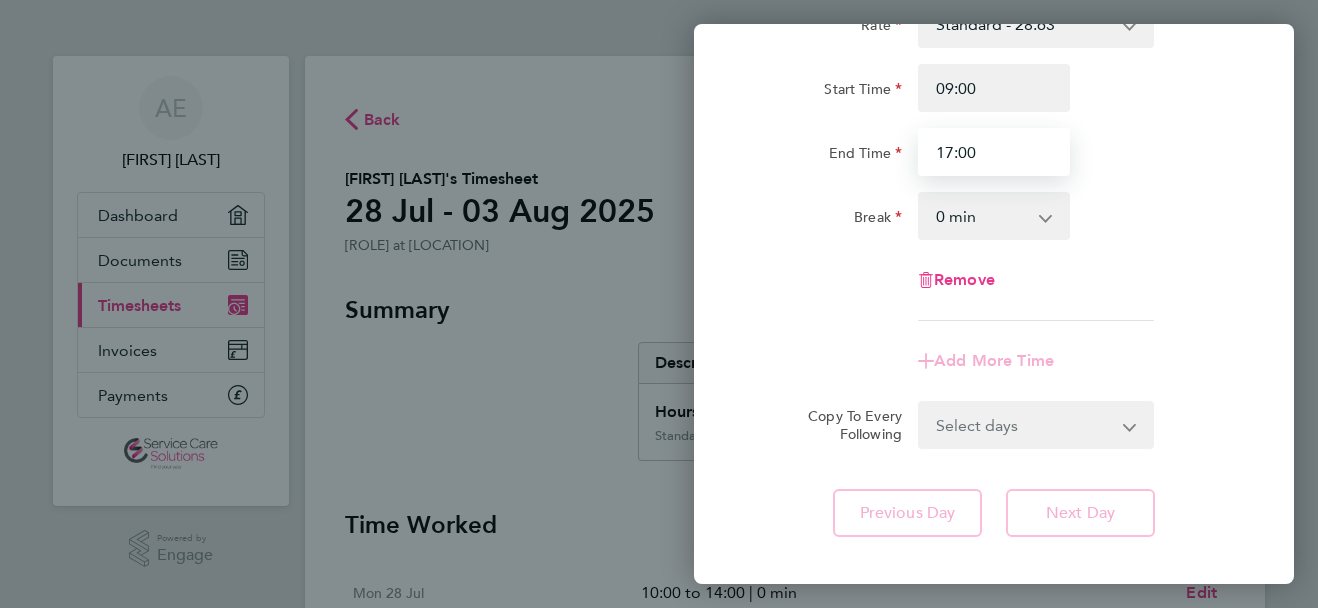 type on "17:00" 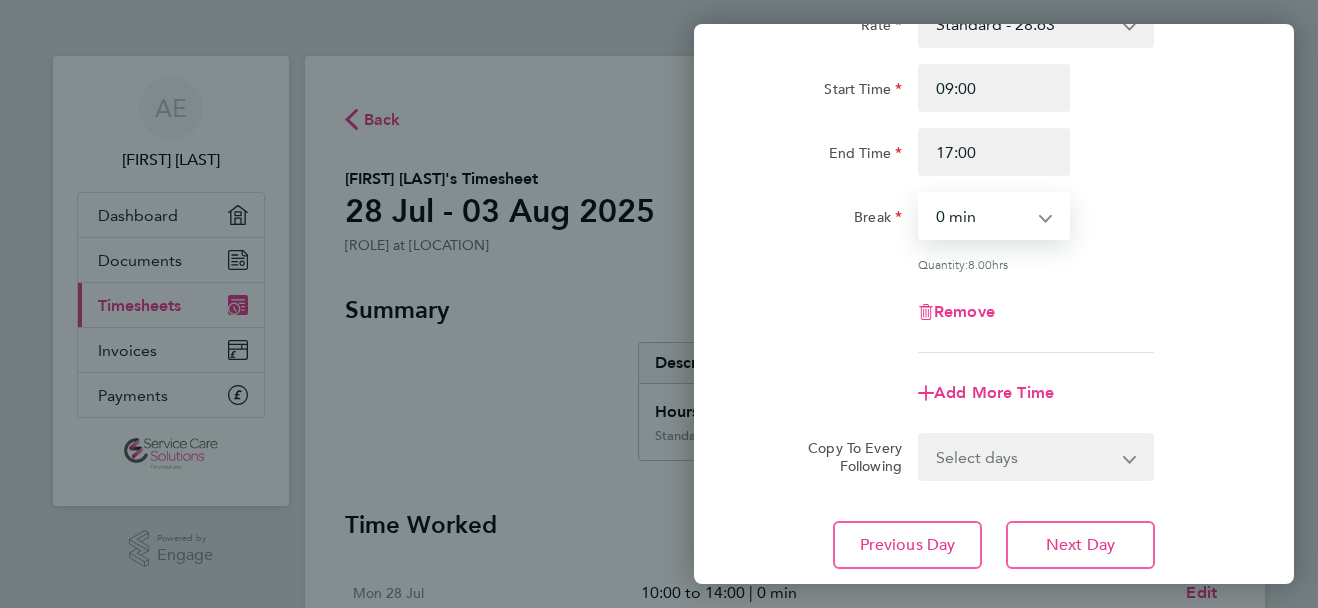 click on "0 min   15 min   30 min   45 min   60 min   75 min   90 min" at bounding box center [982, 216] 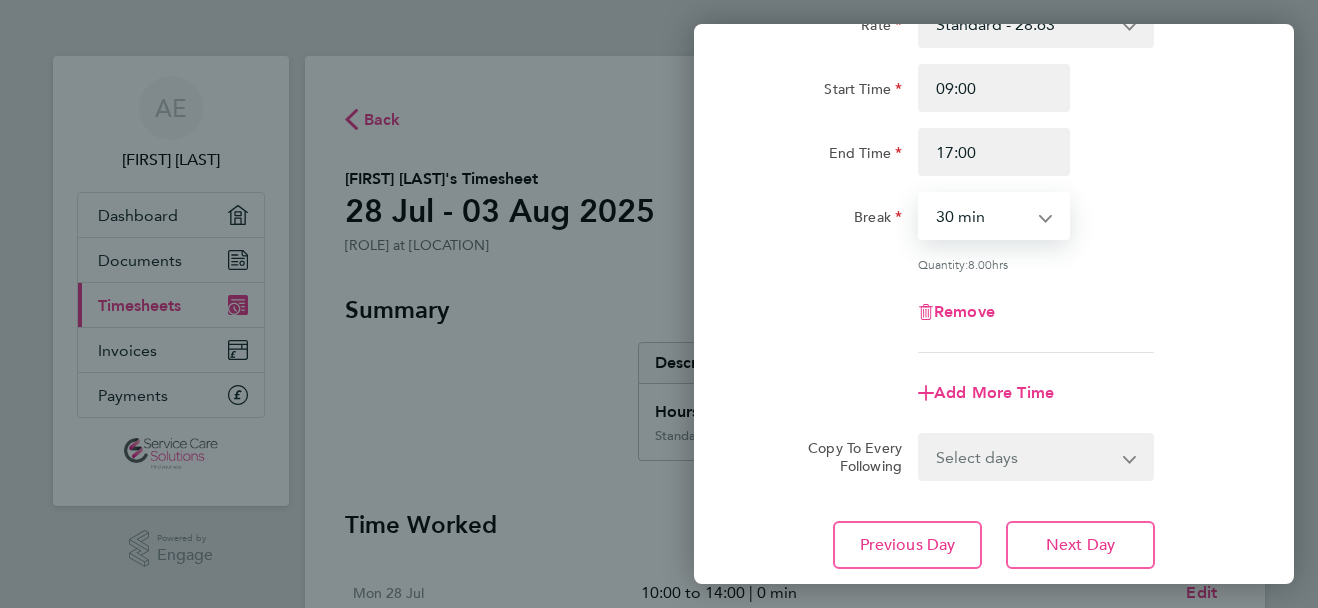 click on "0 min   15 min   30 min   45 min   60 min   75 min   90 min" at bounding box center (982, 216) 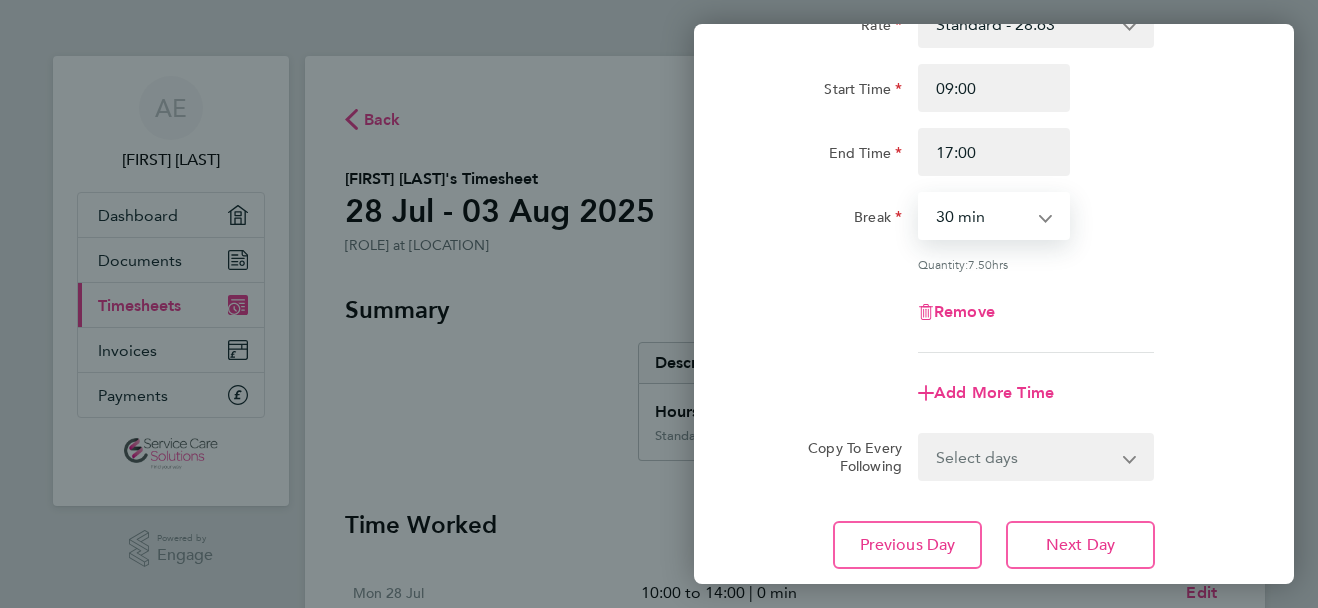 click on "Remove" 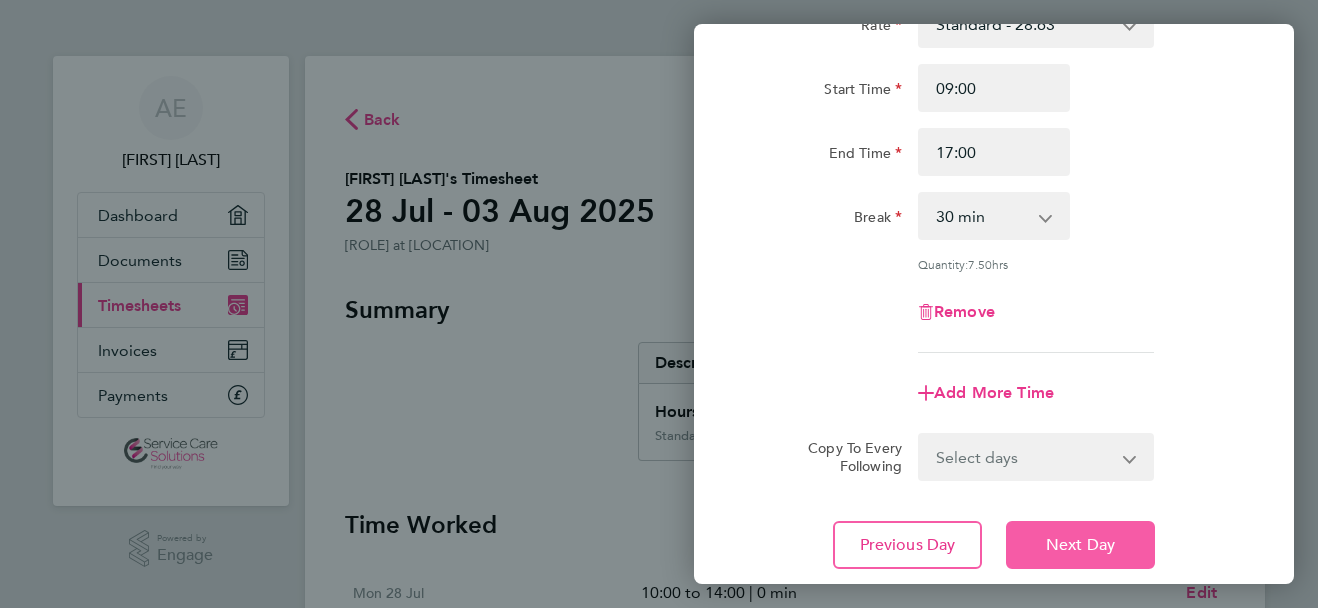 click on "Next Day" 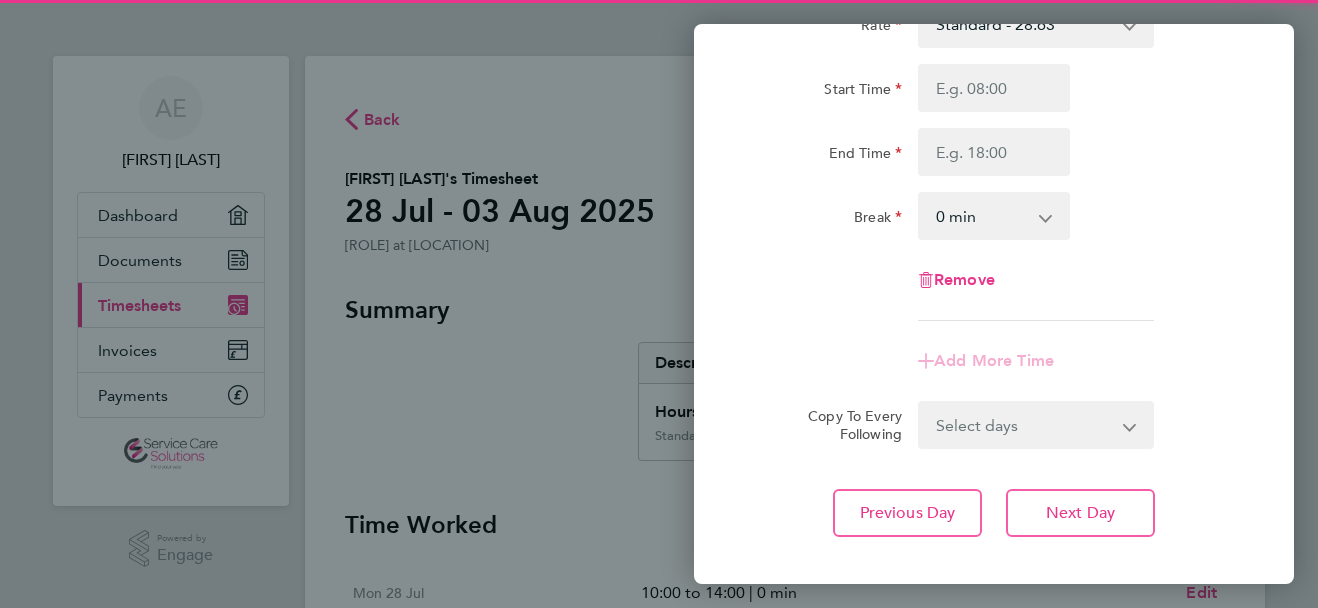 click on "End Time" 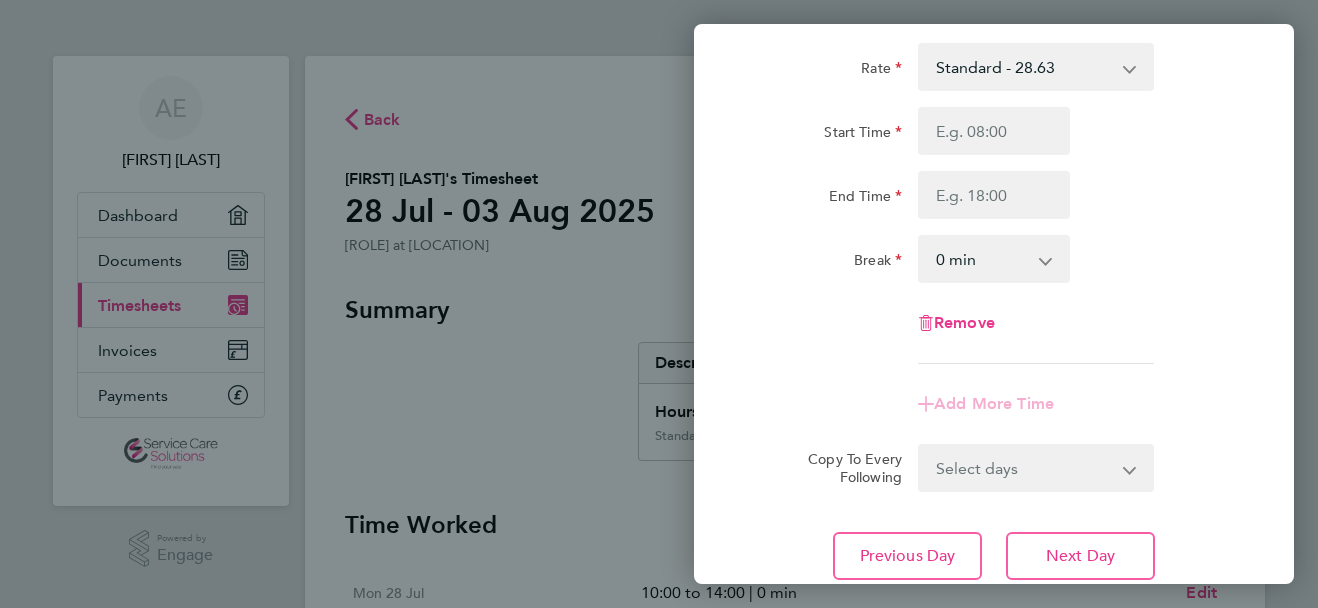 scroll, scrollTop: 120, scrollLeft: 0, axis: vertical 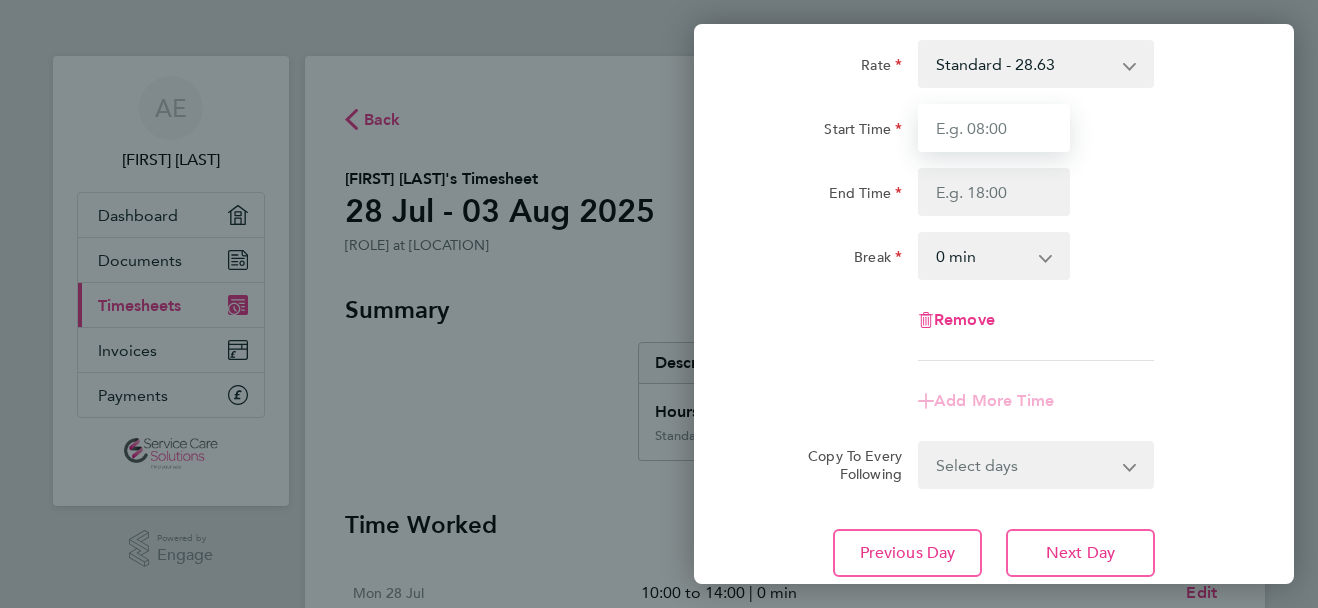 click on "Start Time" at bounding box center (994, 128) 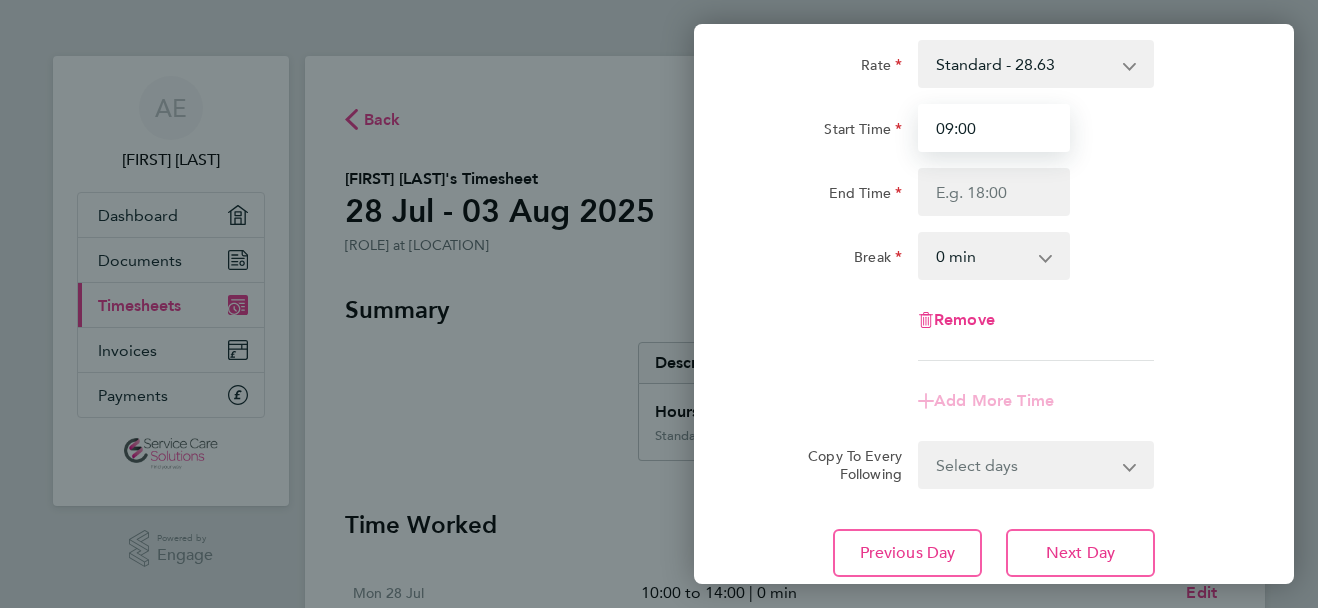 type on "09:00" 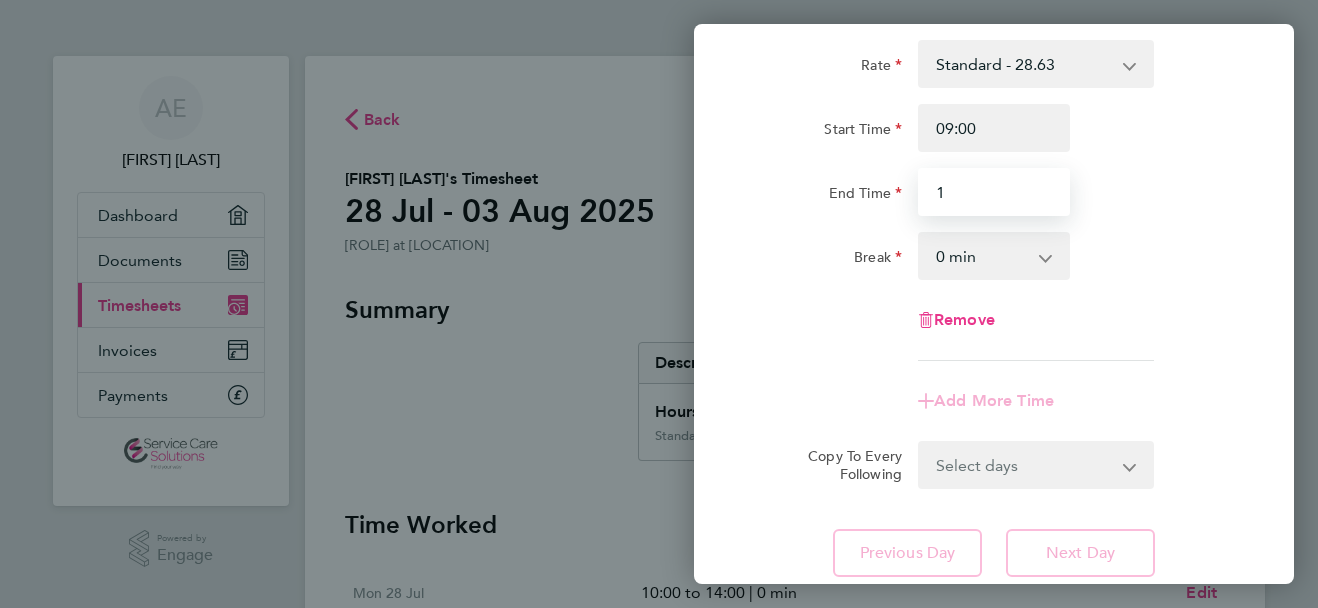 type on "17:00" 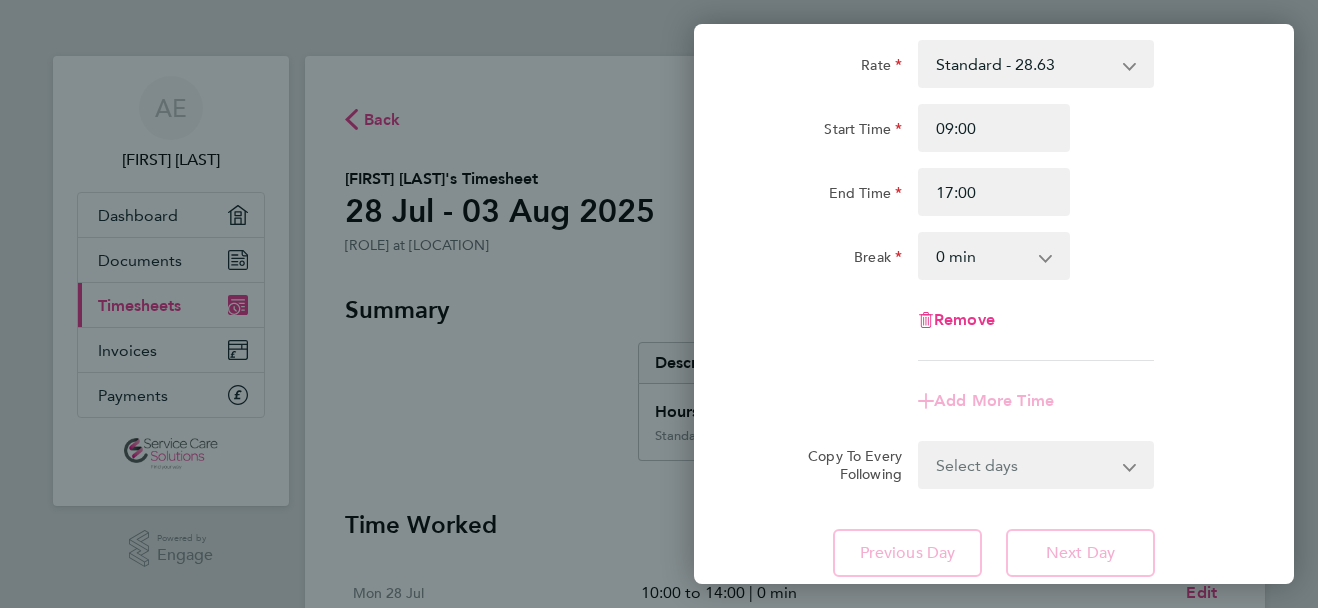 click on "0 min   15 min   30 min   45 min   60 min   75 min   90 min" at bounding box center (982, 256) 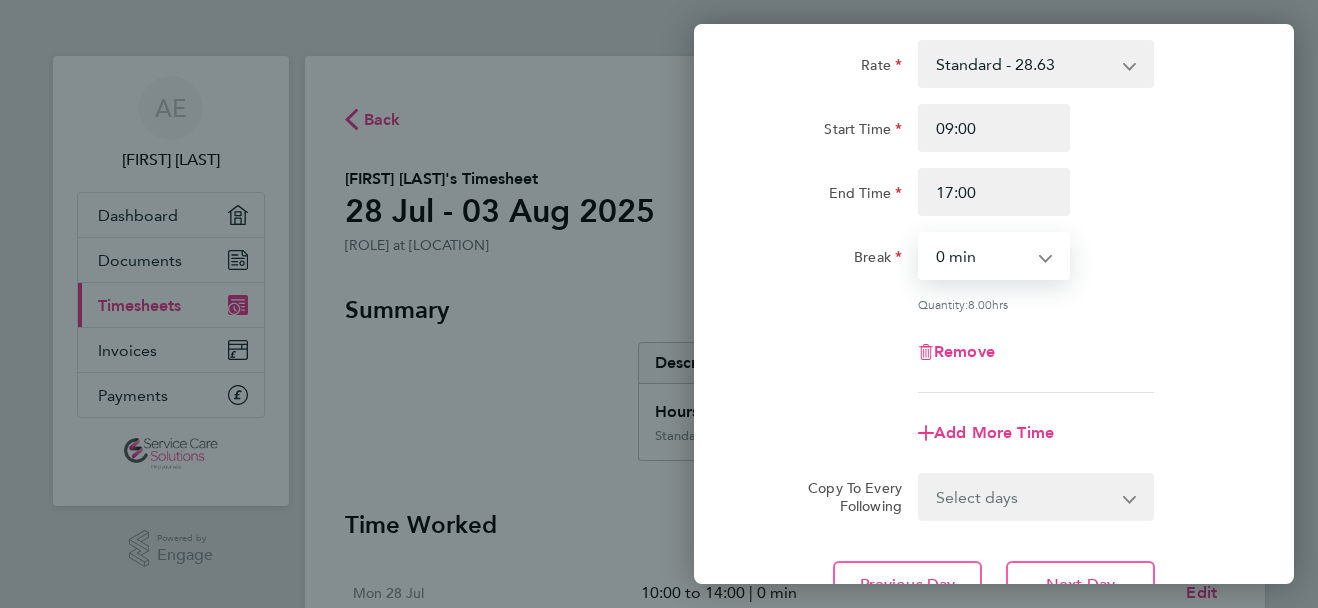 select on "30" 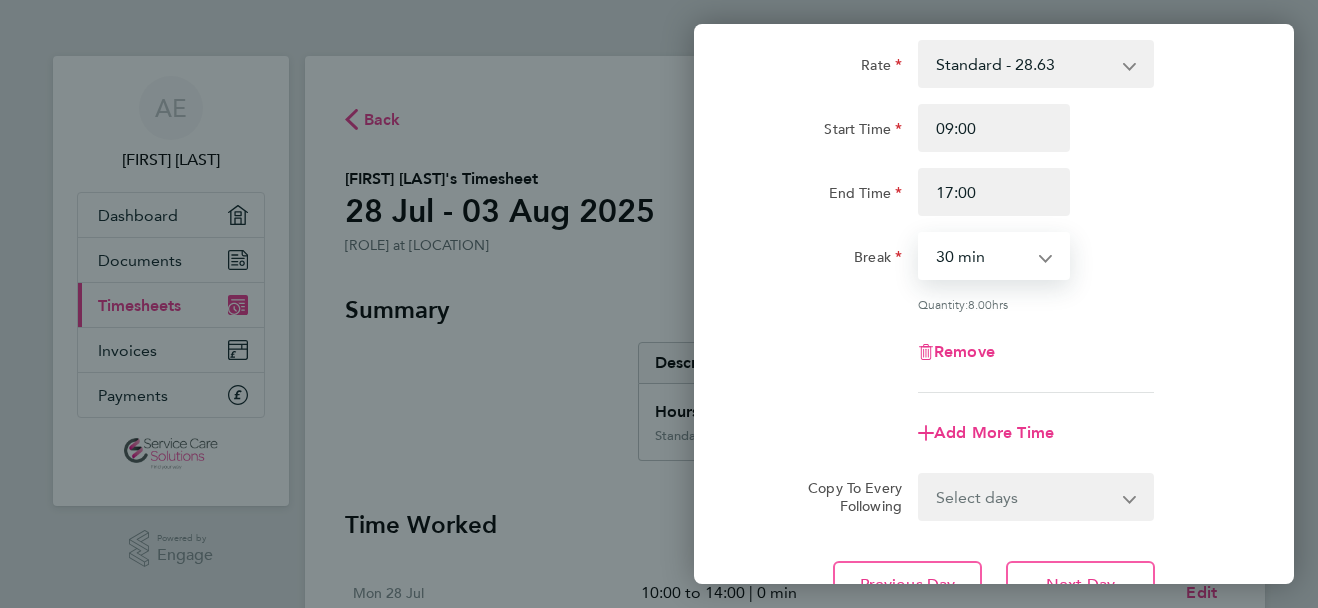 click on "0 min   15 min   30 min   45 min   60 min   75 min   90 min" at bounding box center [982, 256] 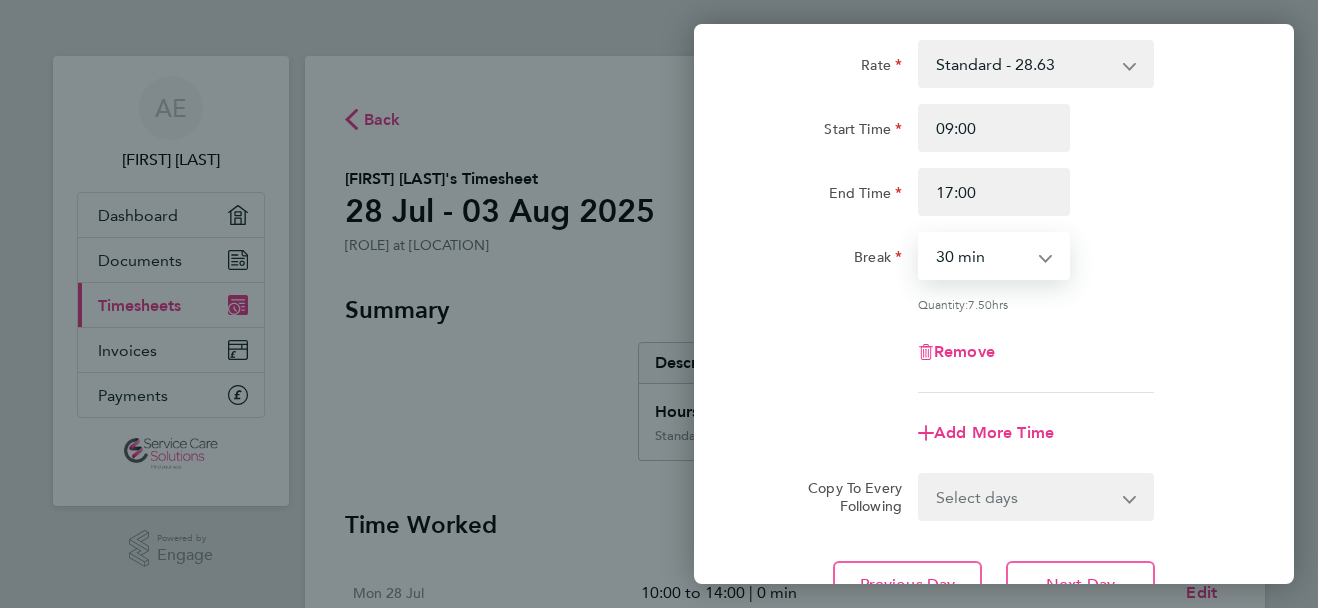 click on "Rate  Standard - 28.63
Start Time 09:00 End Time 17:00 Break  0 min   15 min   30 min   45 min   60 min   75 min   90 min
Quantity:  7.50  hrs
Remove" 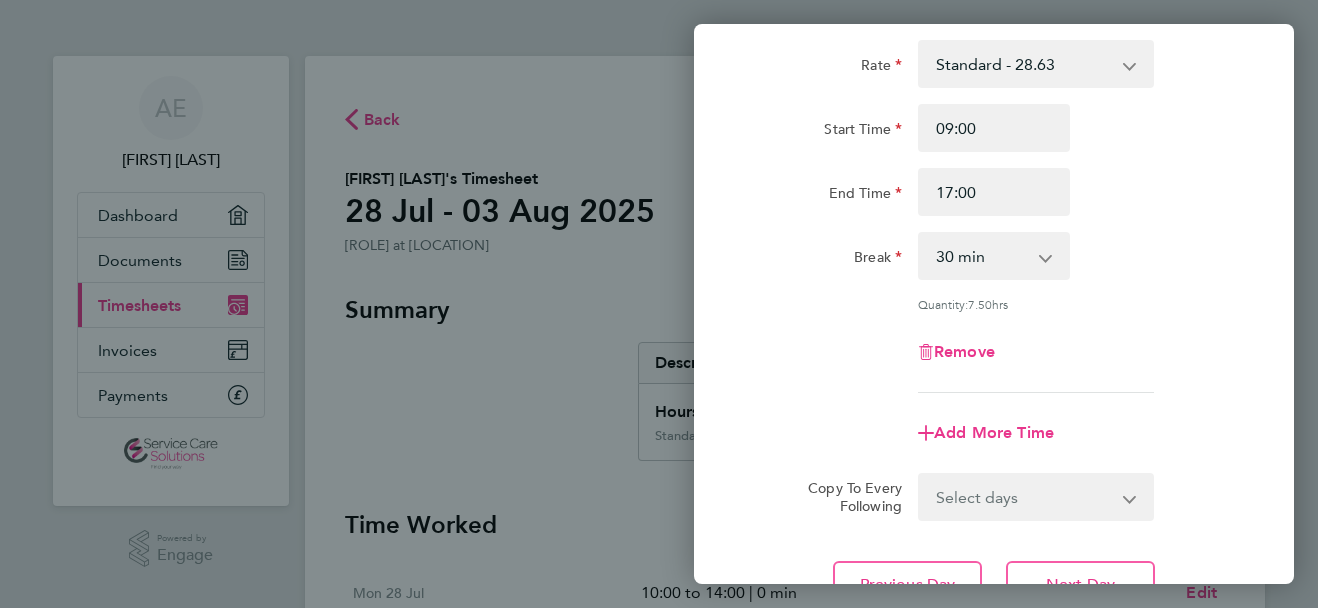click on "Rate  Standard - 28.63
Start Time 09:00 End Time 17:00 Break  0 min   15 min   30 min   45 min   60 min   75 min   90 min
Quantity:  7.50  hrs
Remove" 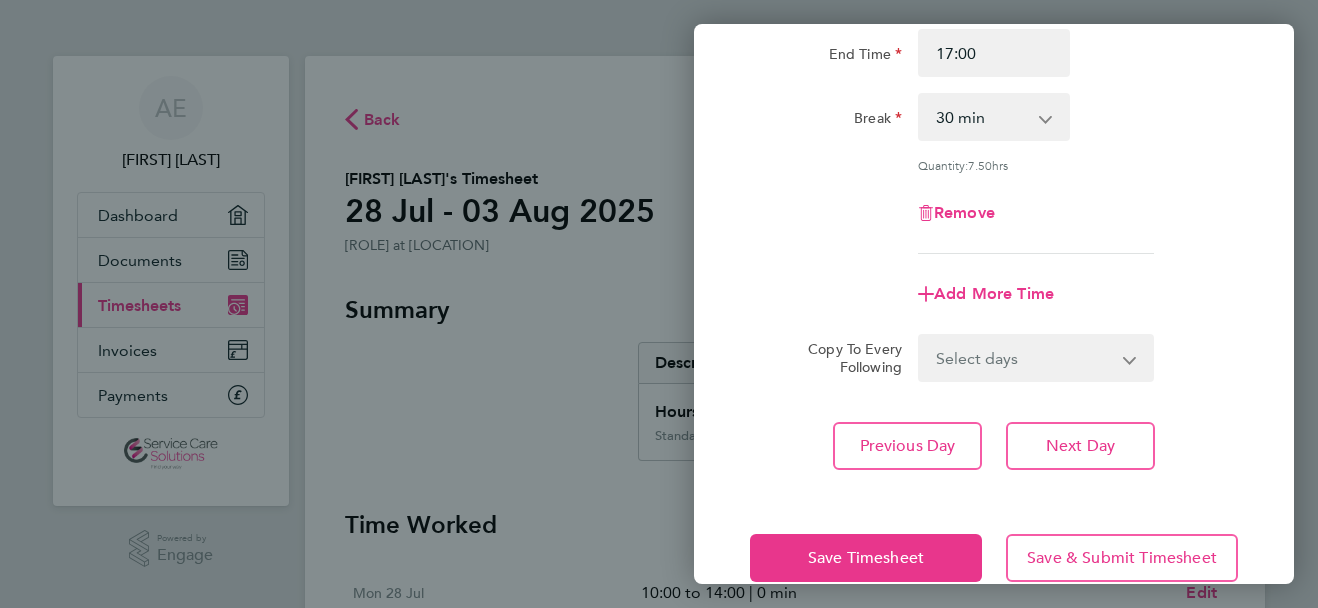 scroll, scrollTop: 295, scrollLeft: 0, axis: vertical 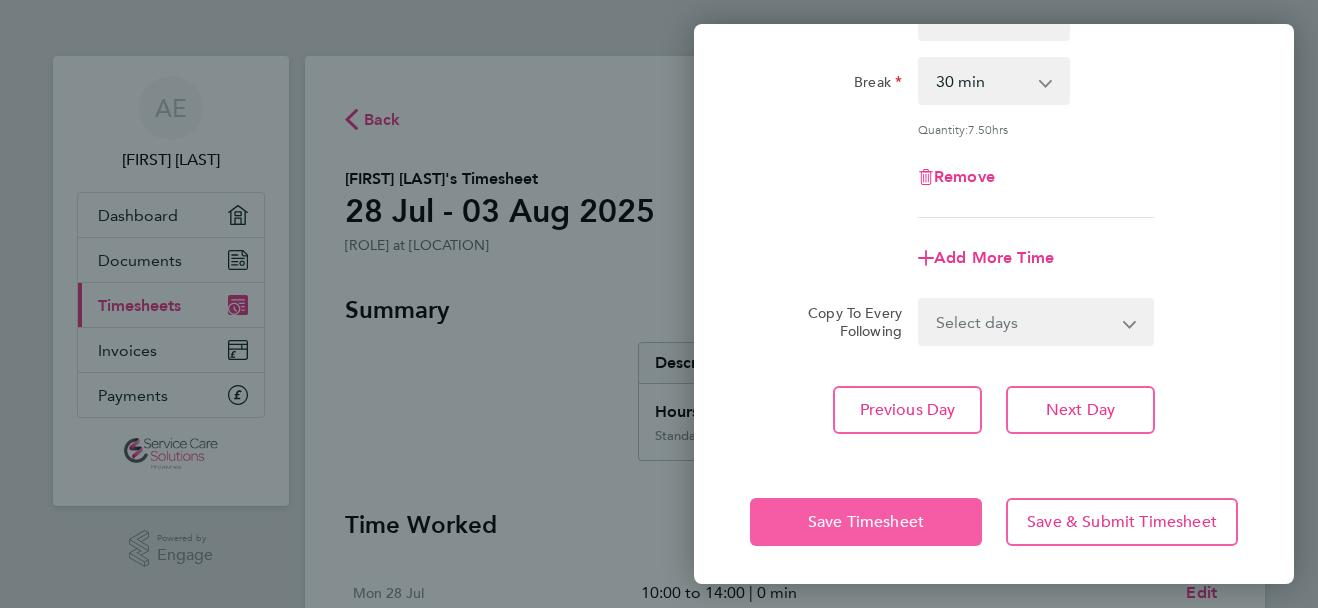 click on "Save Timesheet" 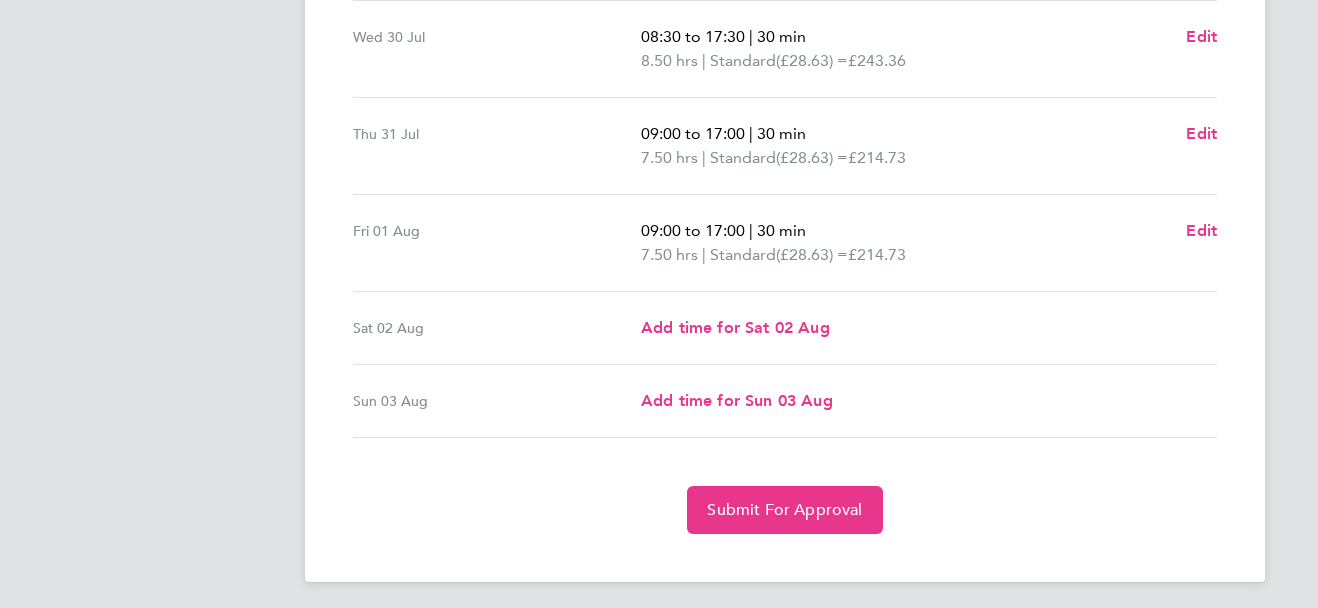 scroll, scrollTop: 756, scrollLeft: 0, axis: vertical 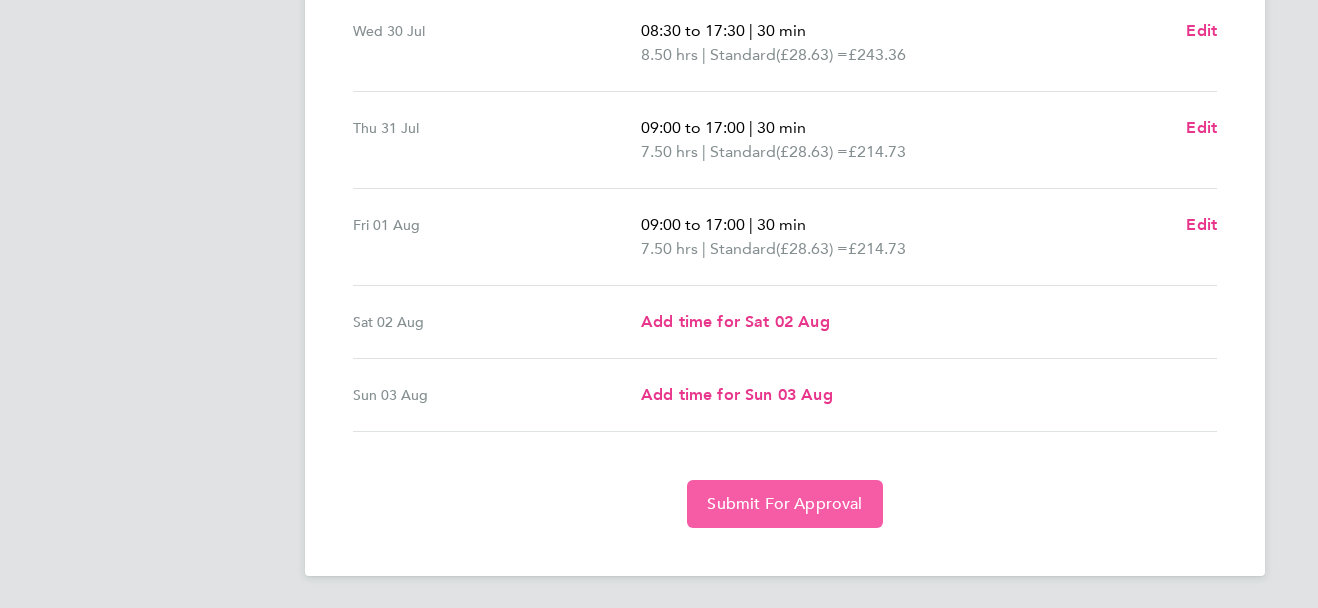 click on "Submit For Approval" 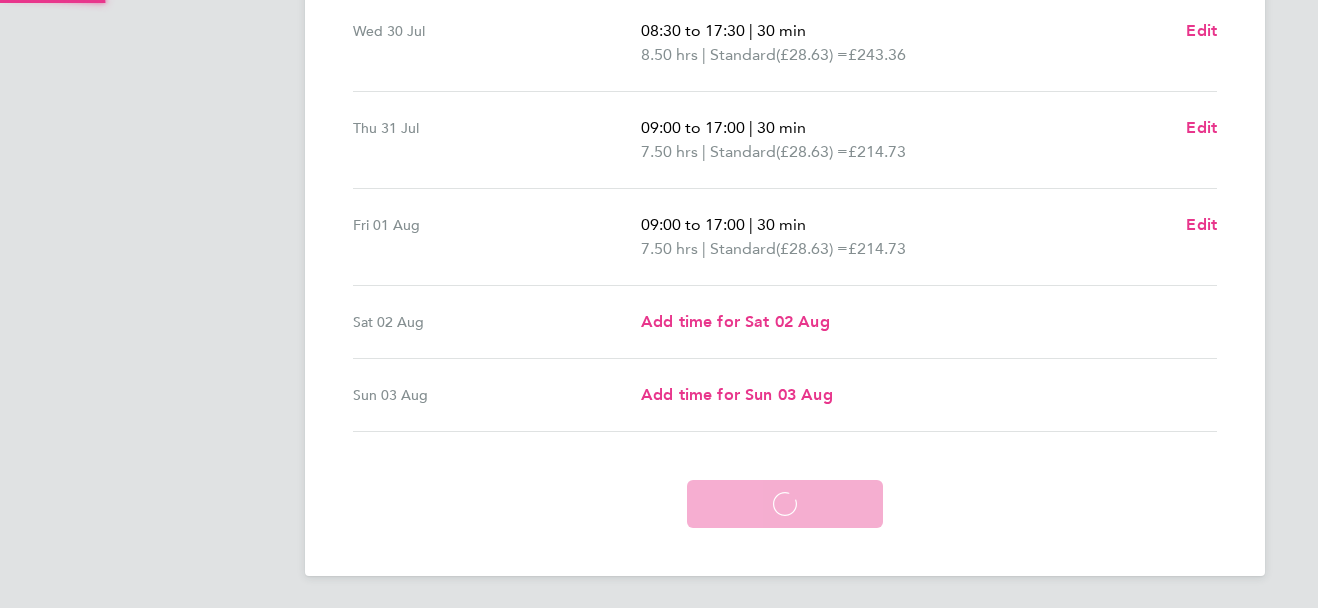 scroll, scrollTop: 660, scrollLeft: 0, axis: vertical 